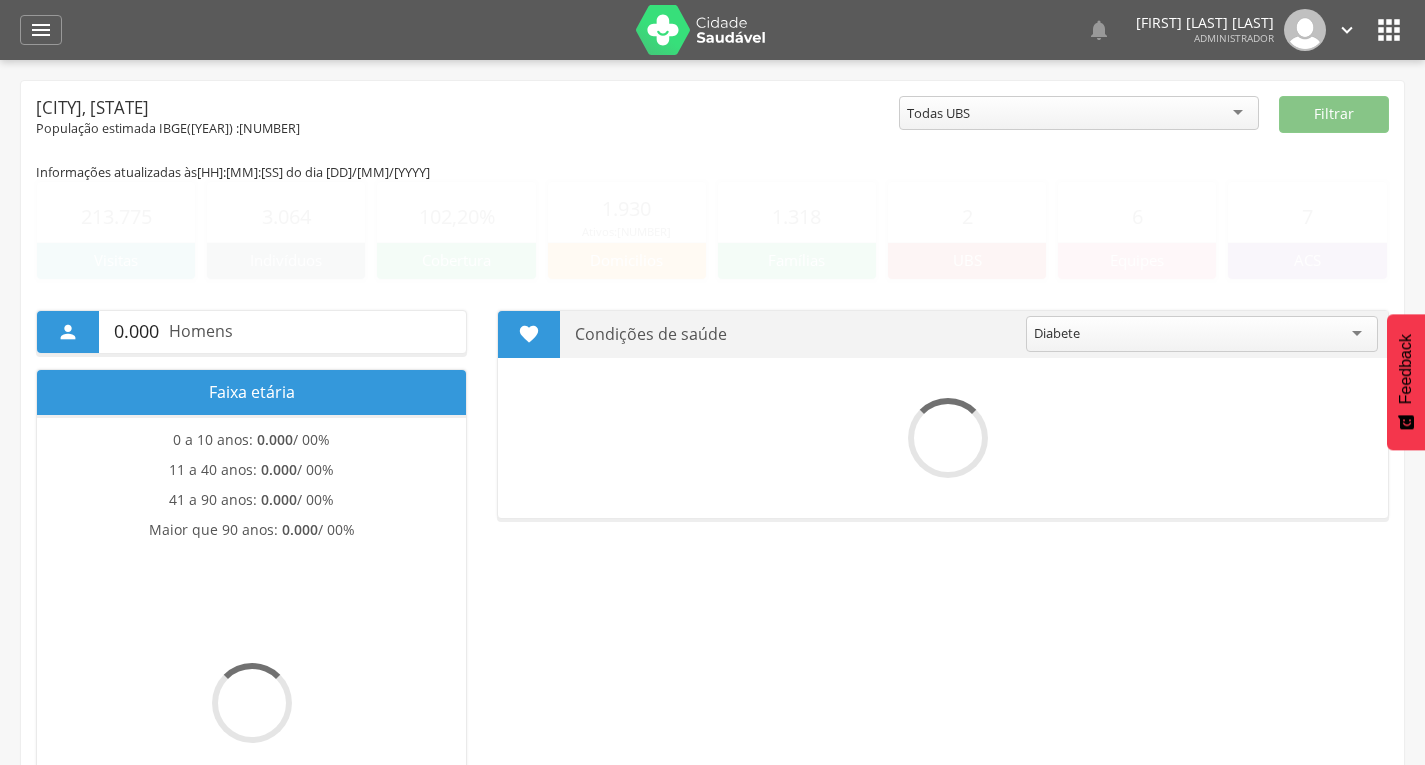 scroll, scrollTop: 0, scrollLeft: 0, axis: both 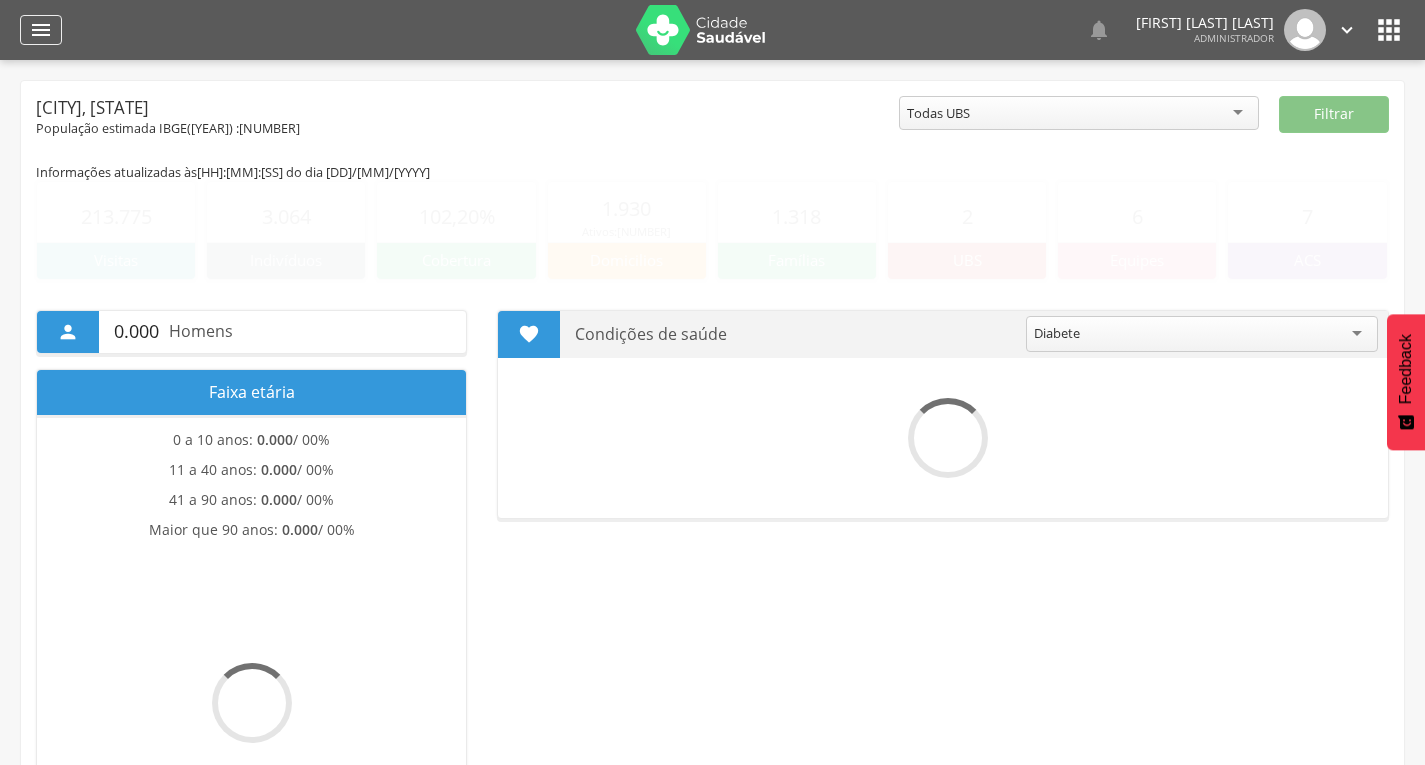 click on "" at bounding box center [41, 30] 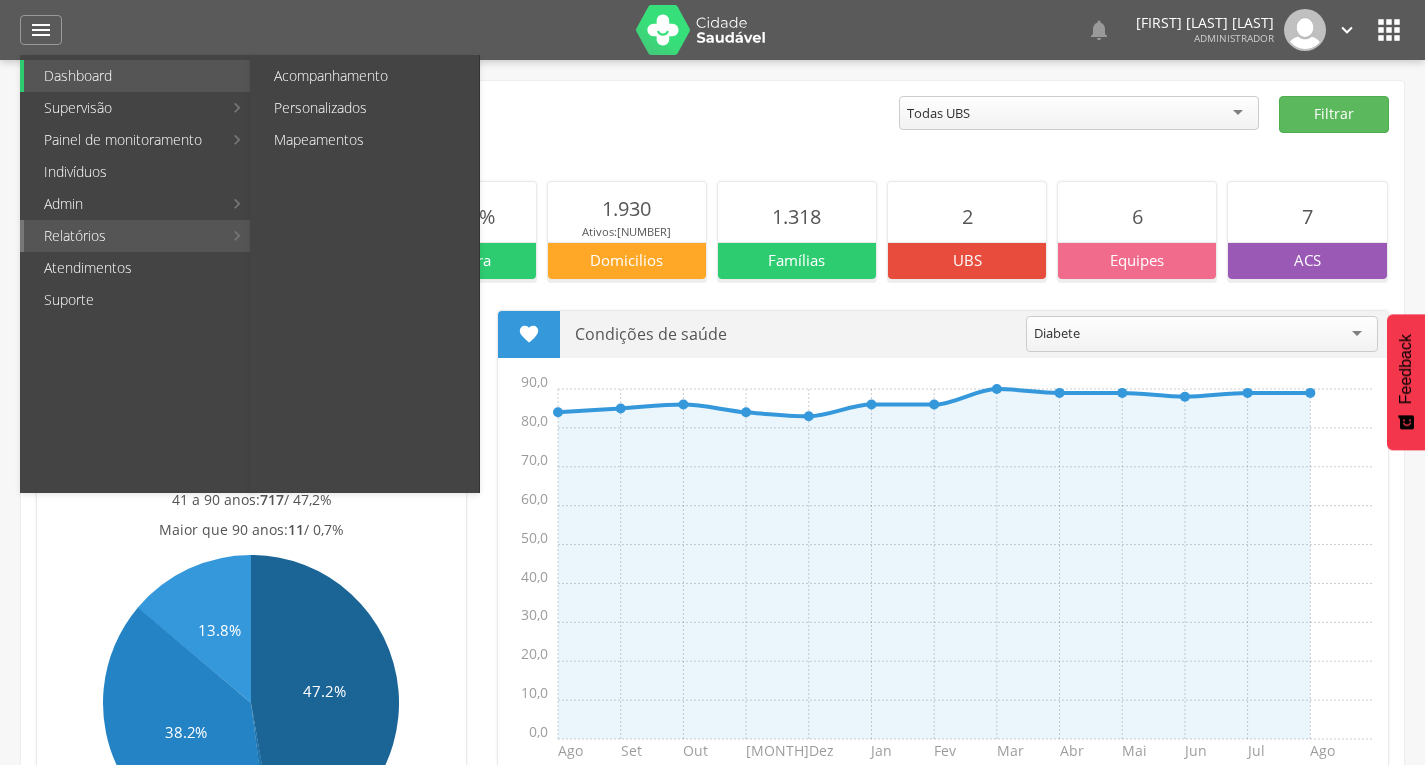 click on "Relatórios" at bounding box center (123, 236) 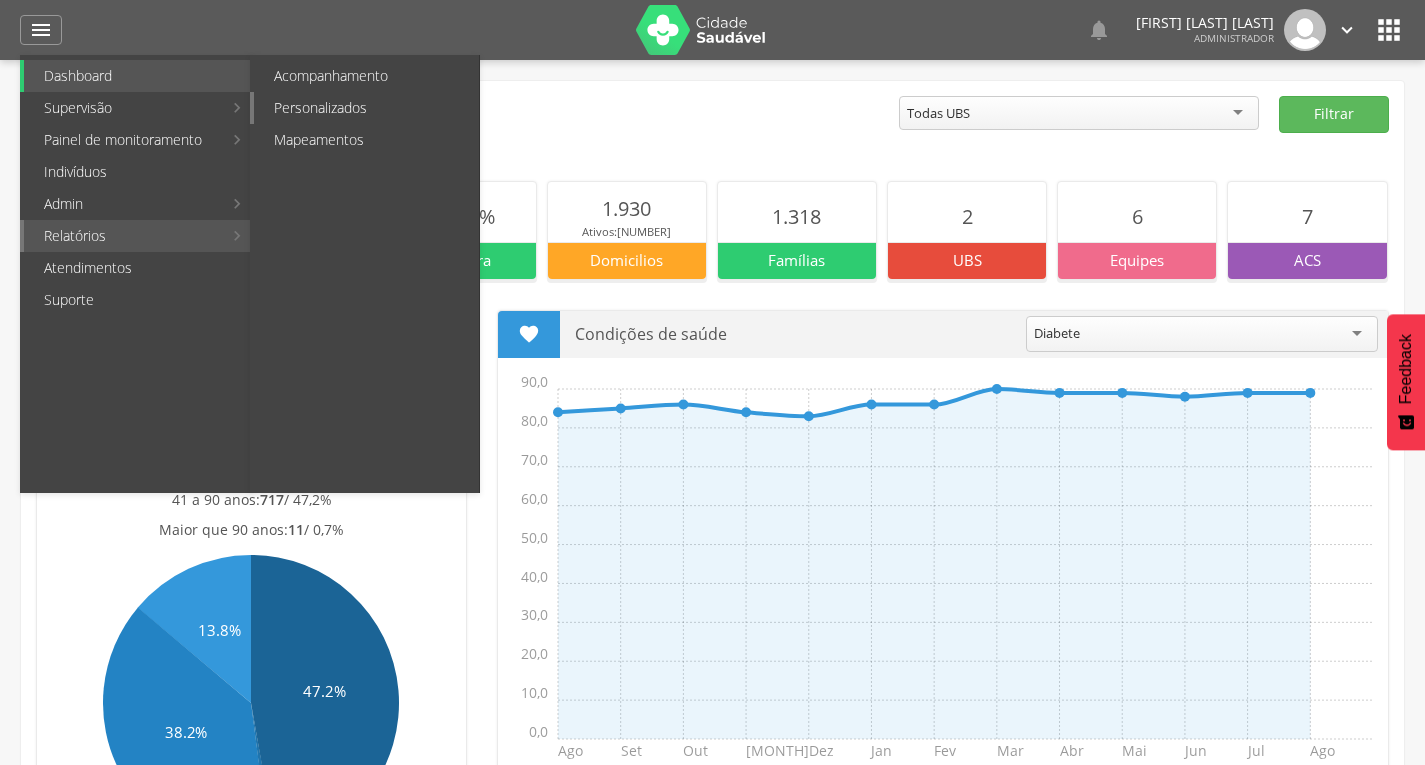 click on "Personalizados" at bounding box center (366, 108) 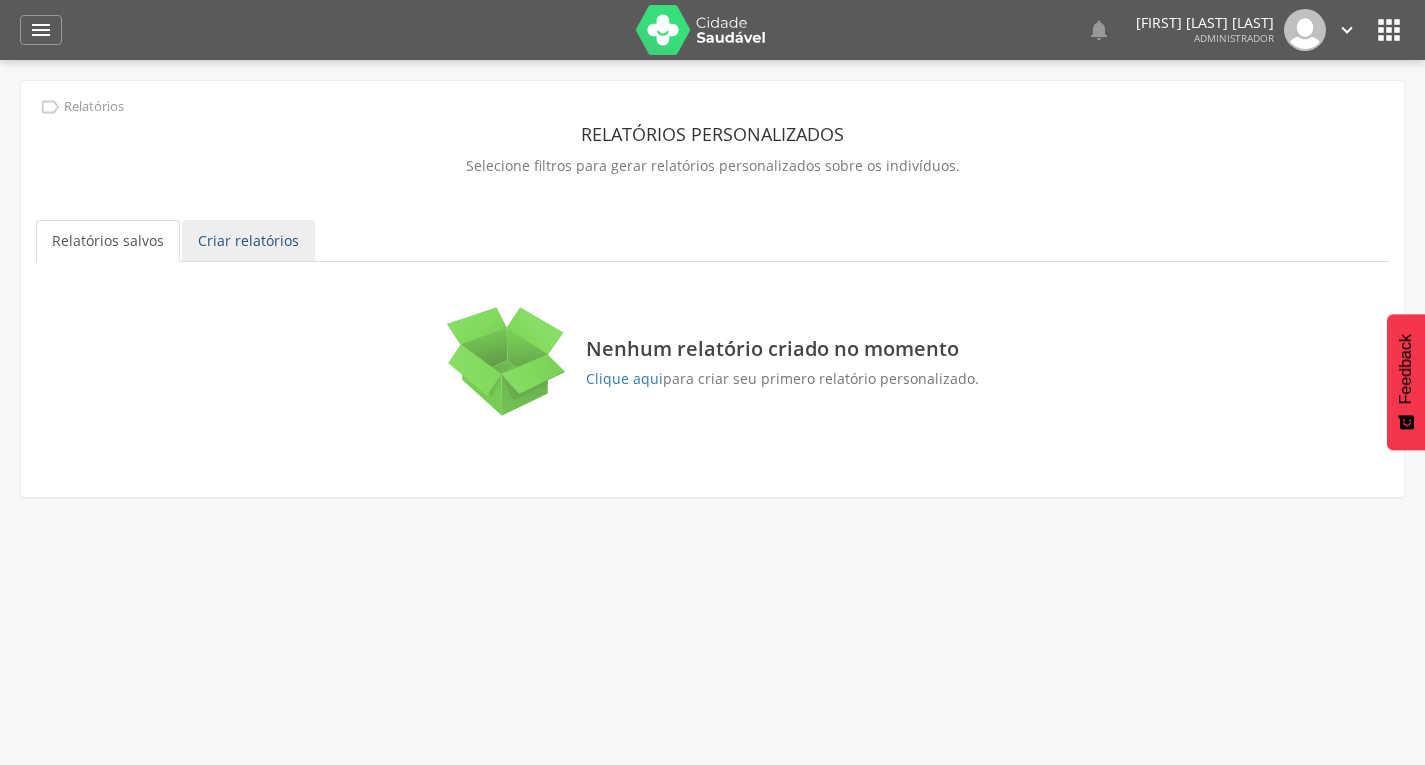 click on "Criar relatórios" at bounding box center [248, 241] 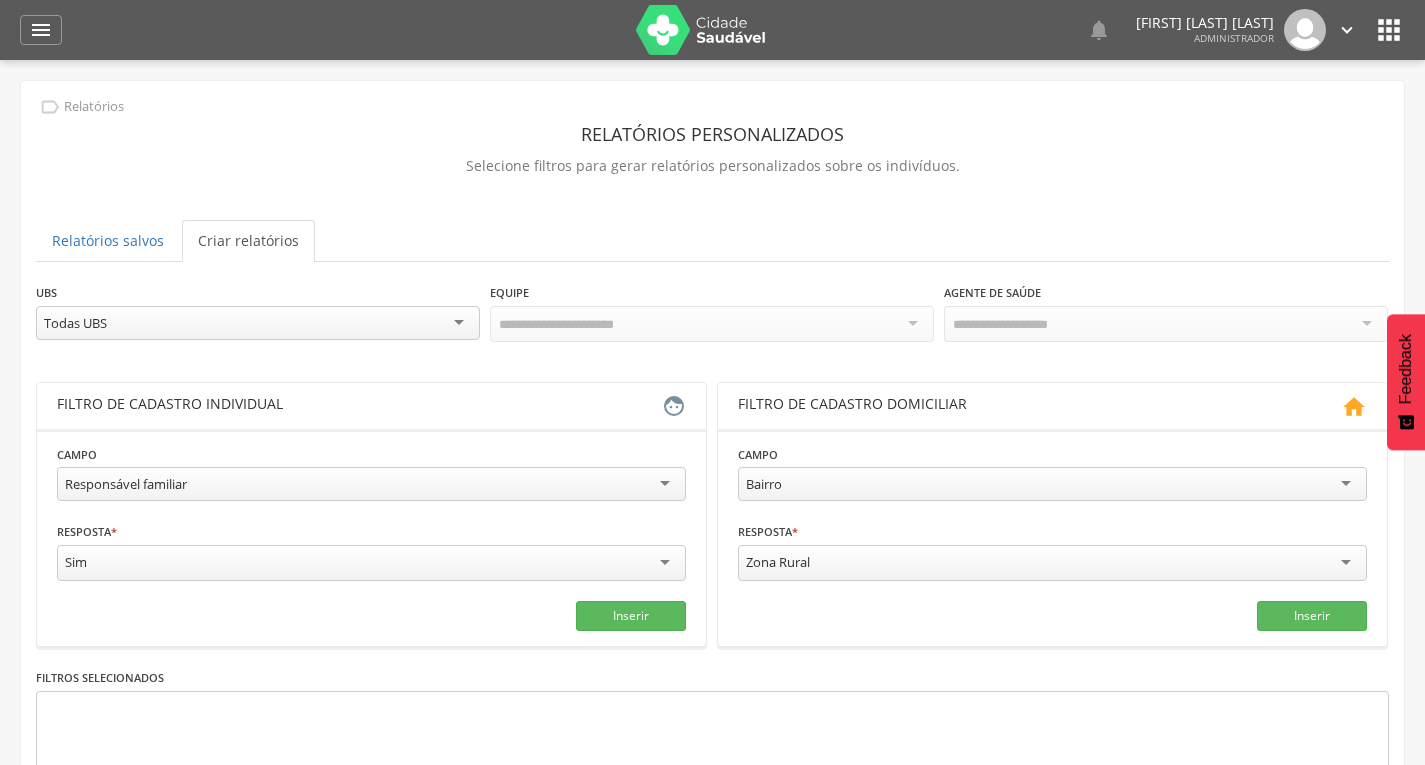 click on "Responsável familiar" at bounding box center (371, 484) 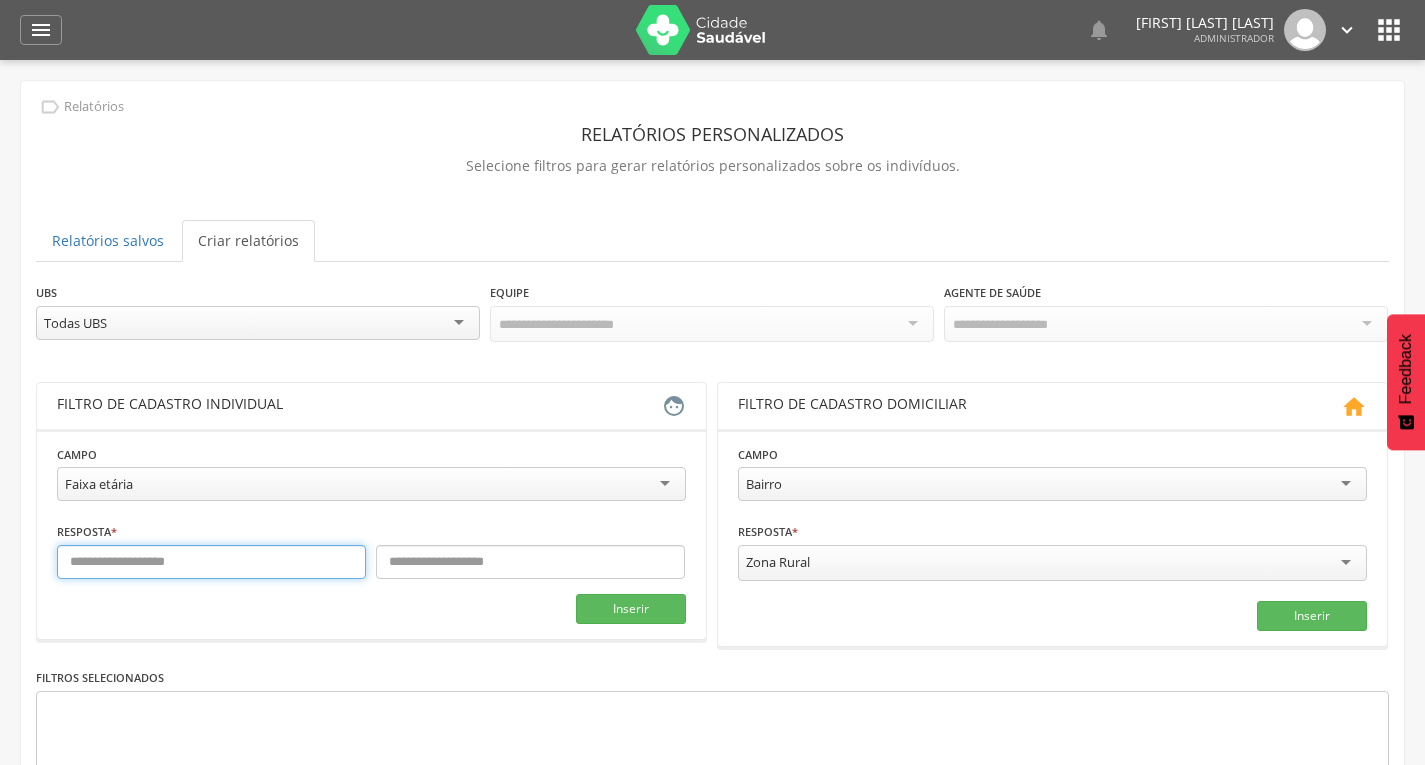 click at bounding box center [211, 562] 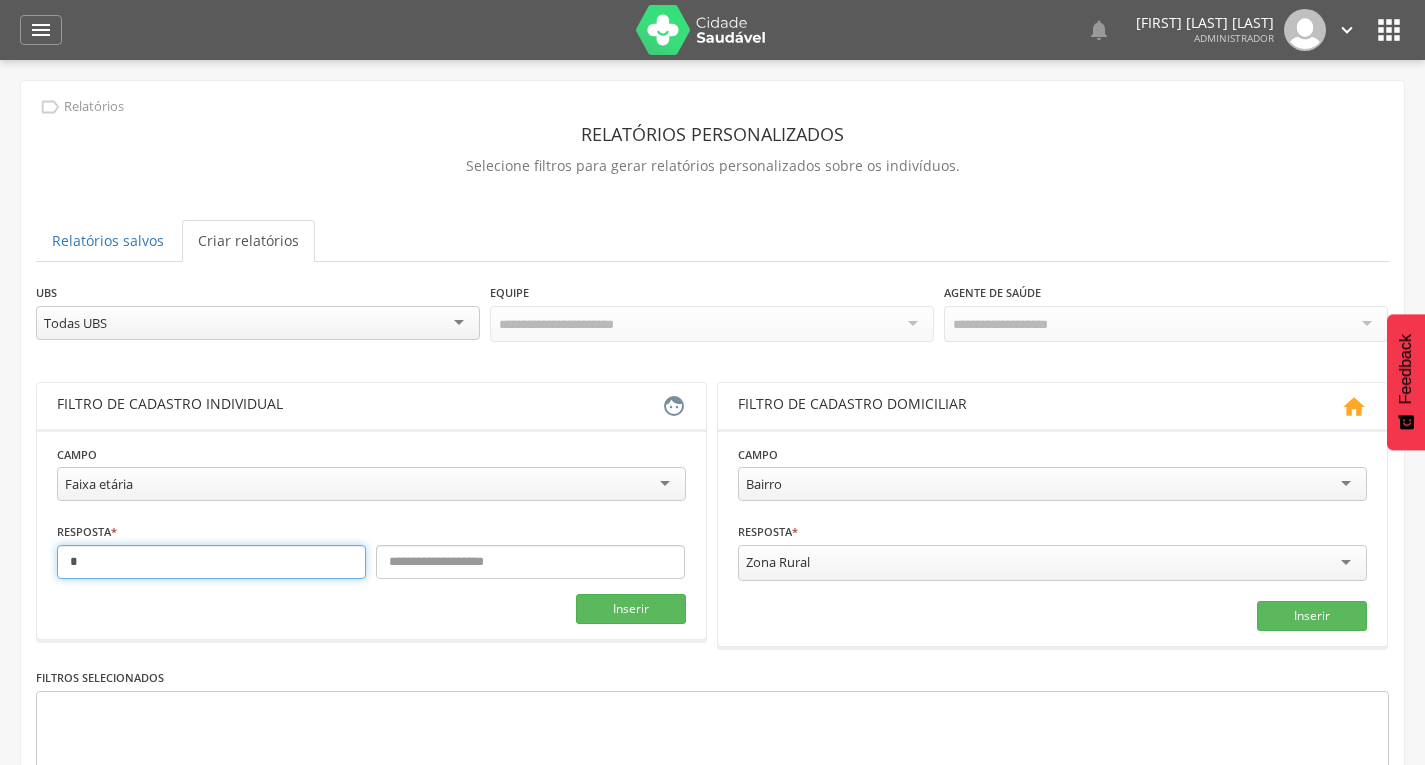 type on "*" 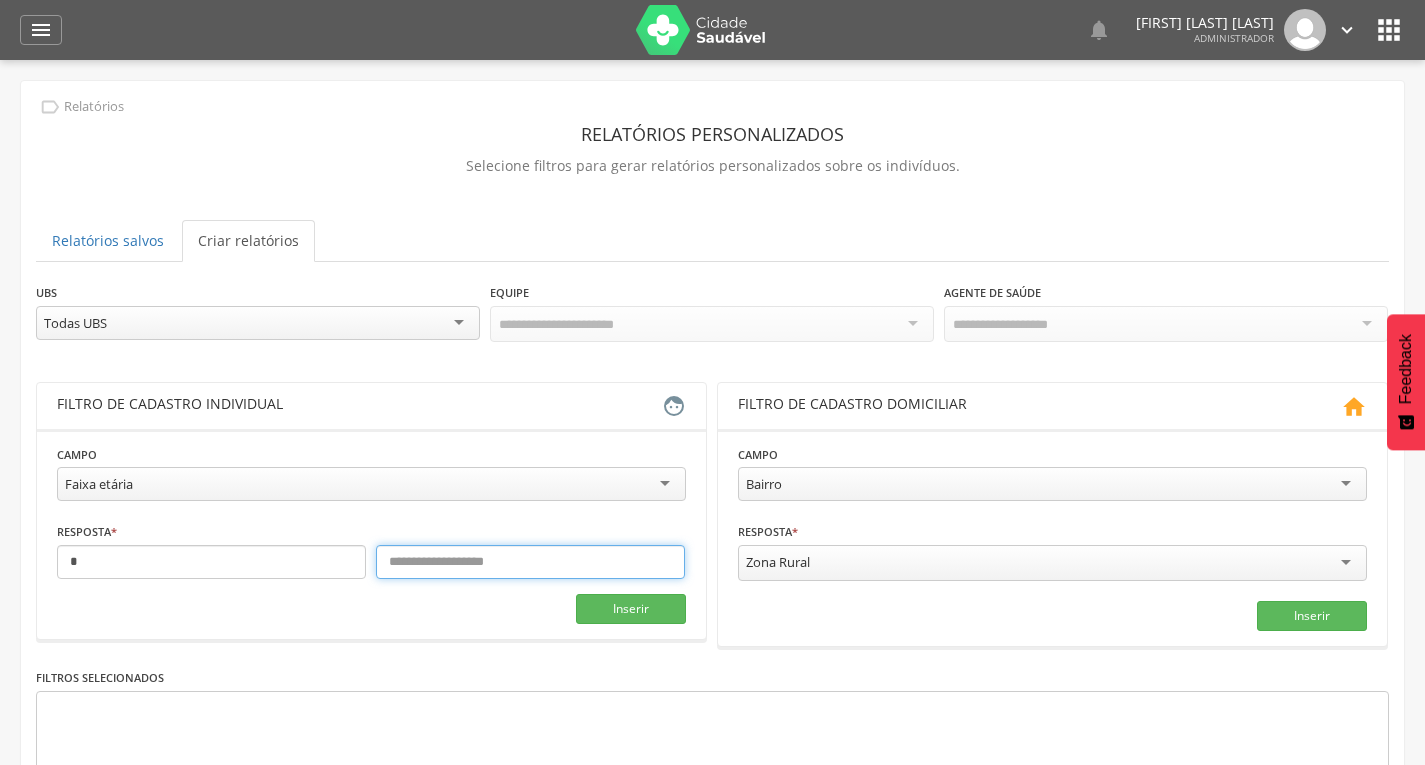 click at bounding box center (530, 562) 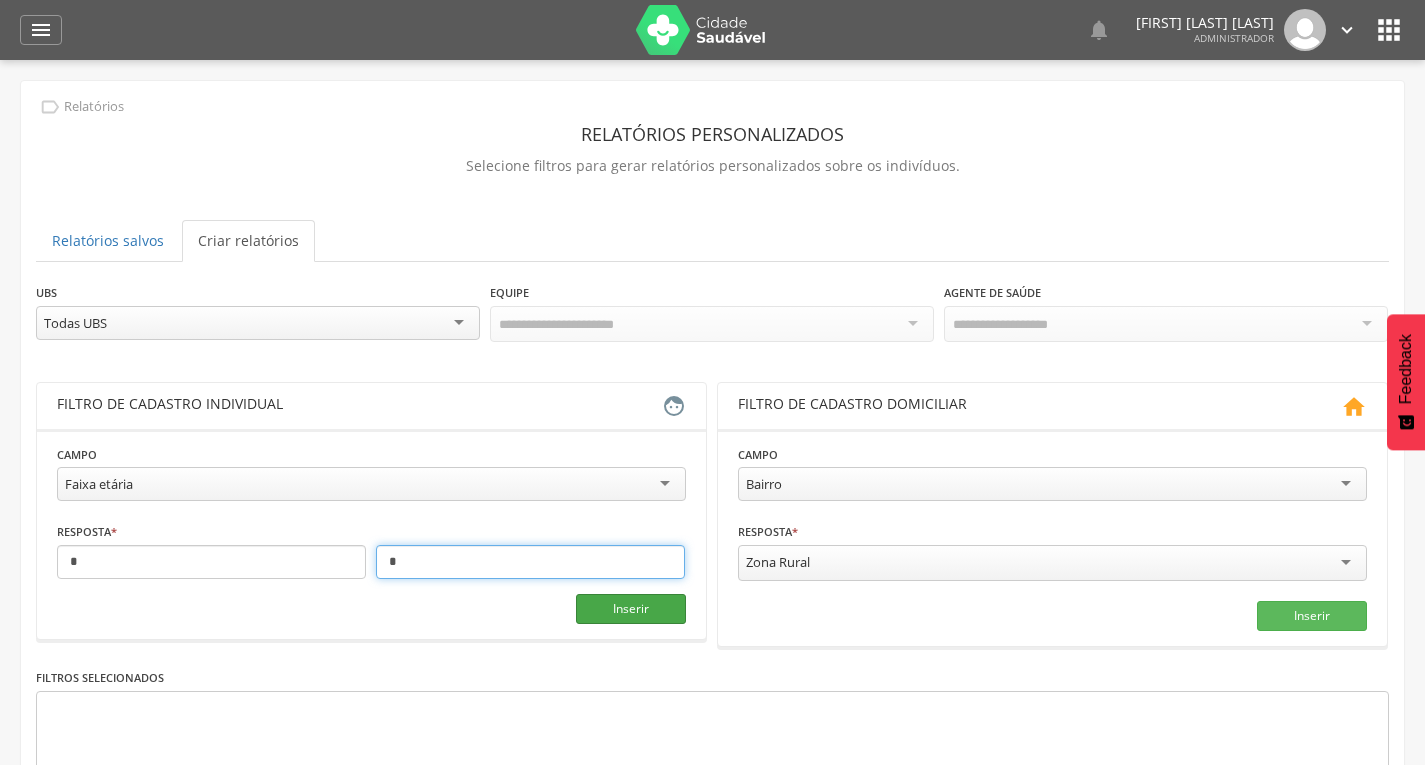 type on "*" 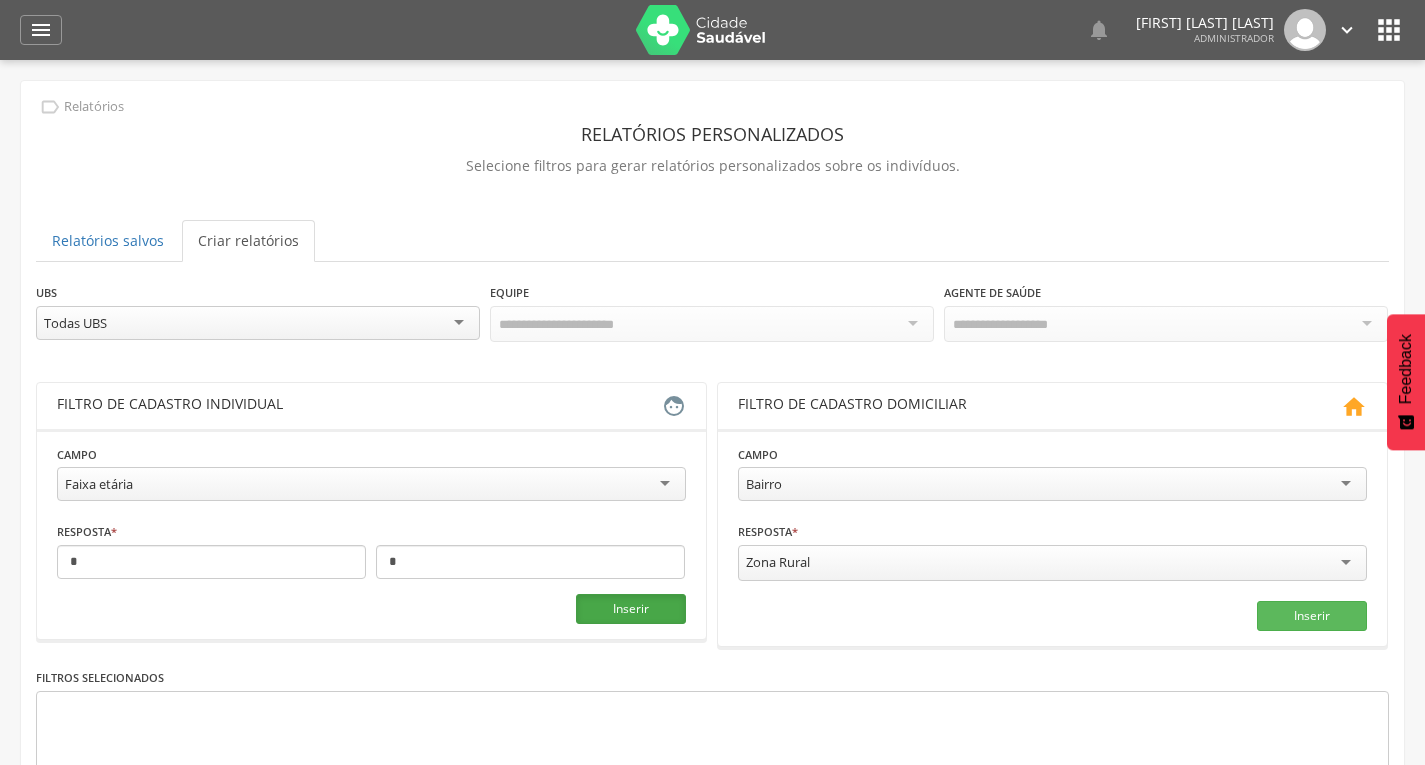 click on "Inserir" at bounding box center (631, 609) 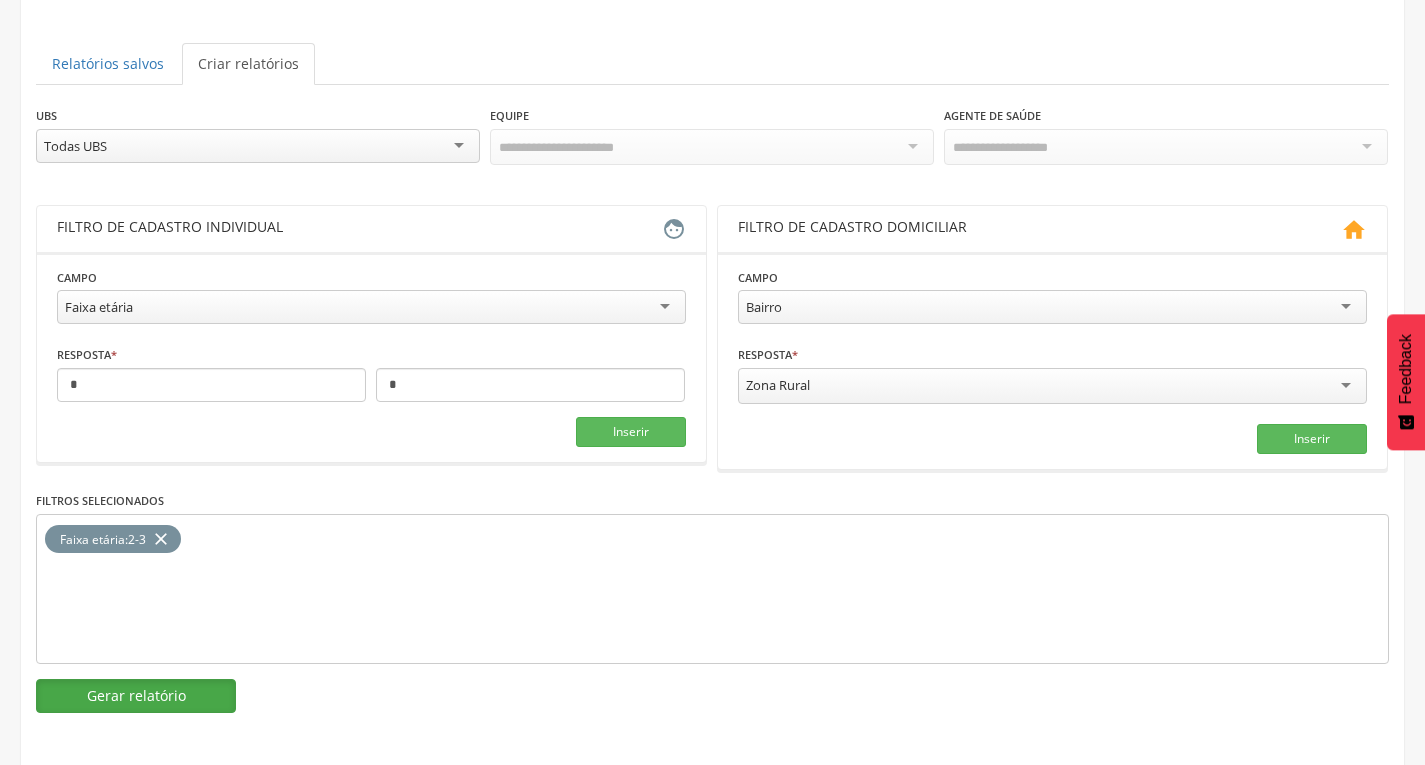 click on "Gerar relatório" at bounding box center [136, 696] 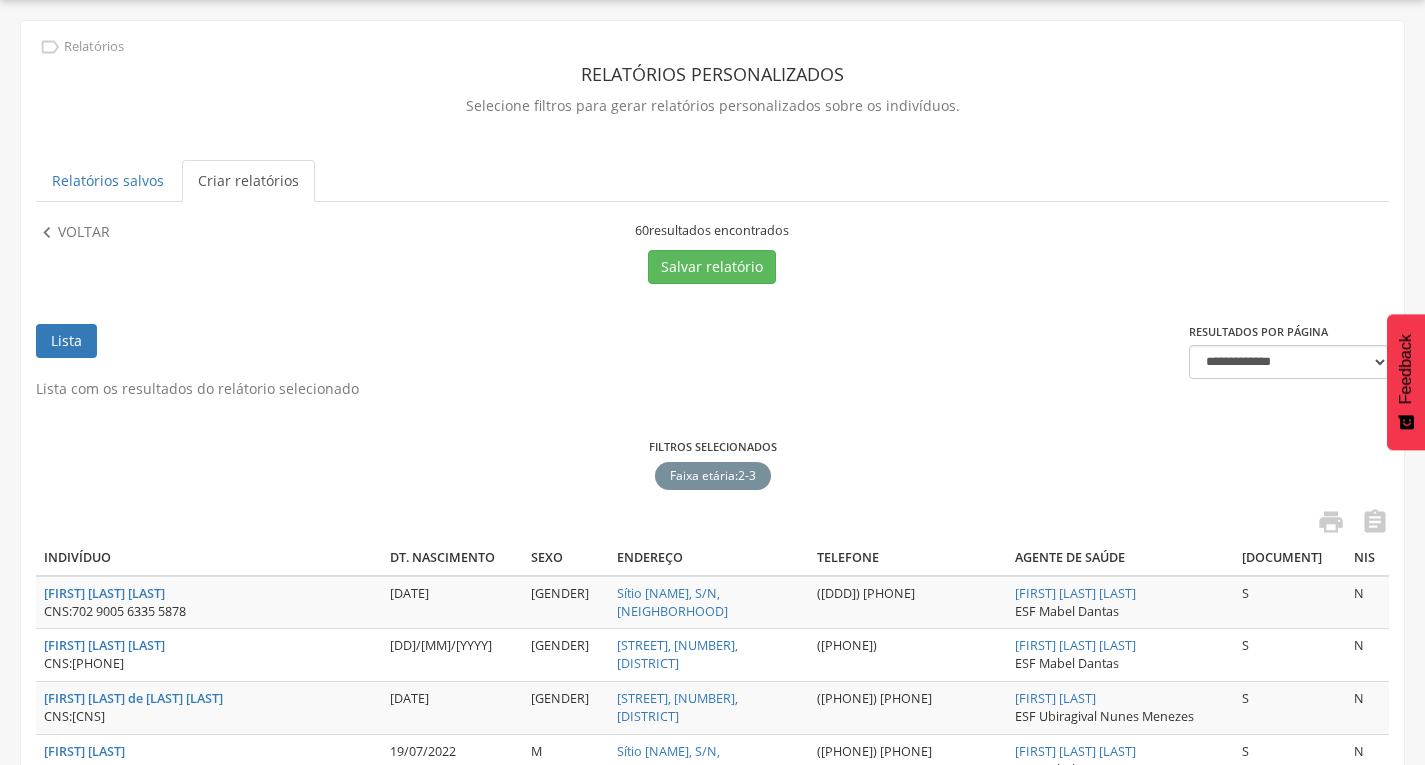scroll, scrollTop: 177, scrollLeft: 0, axis: vertical 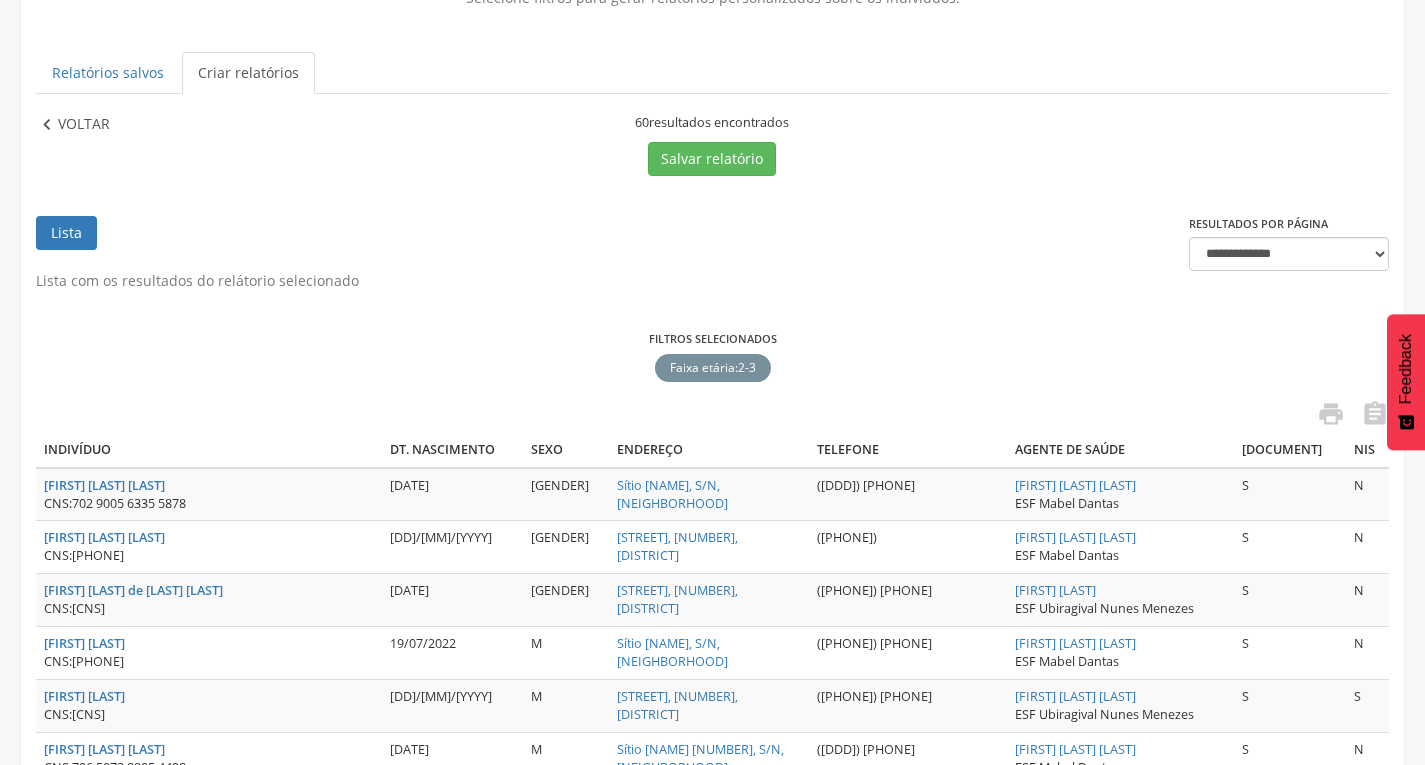 click on "" at bounding box center [47, 125] 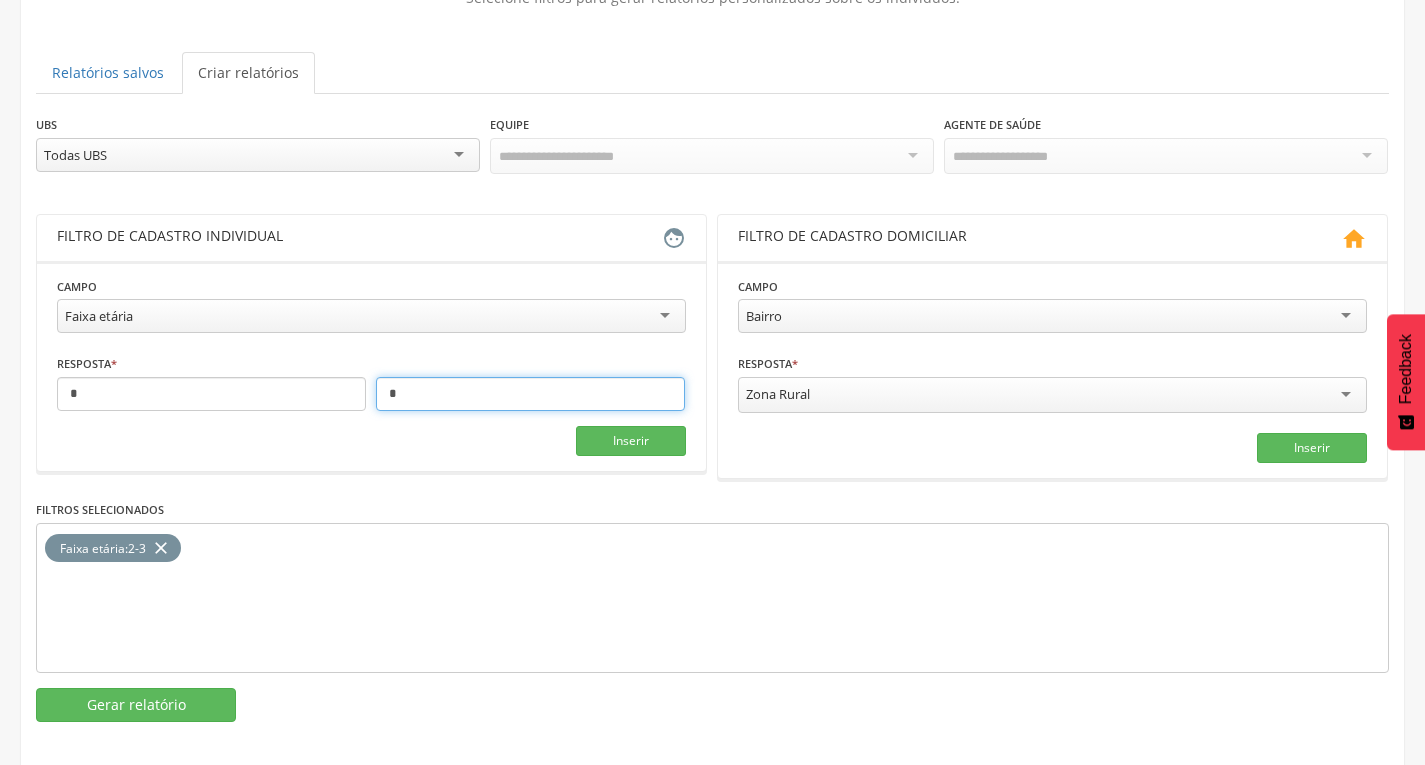 click on "*" at bounding box center [530, 394] 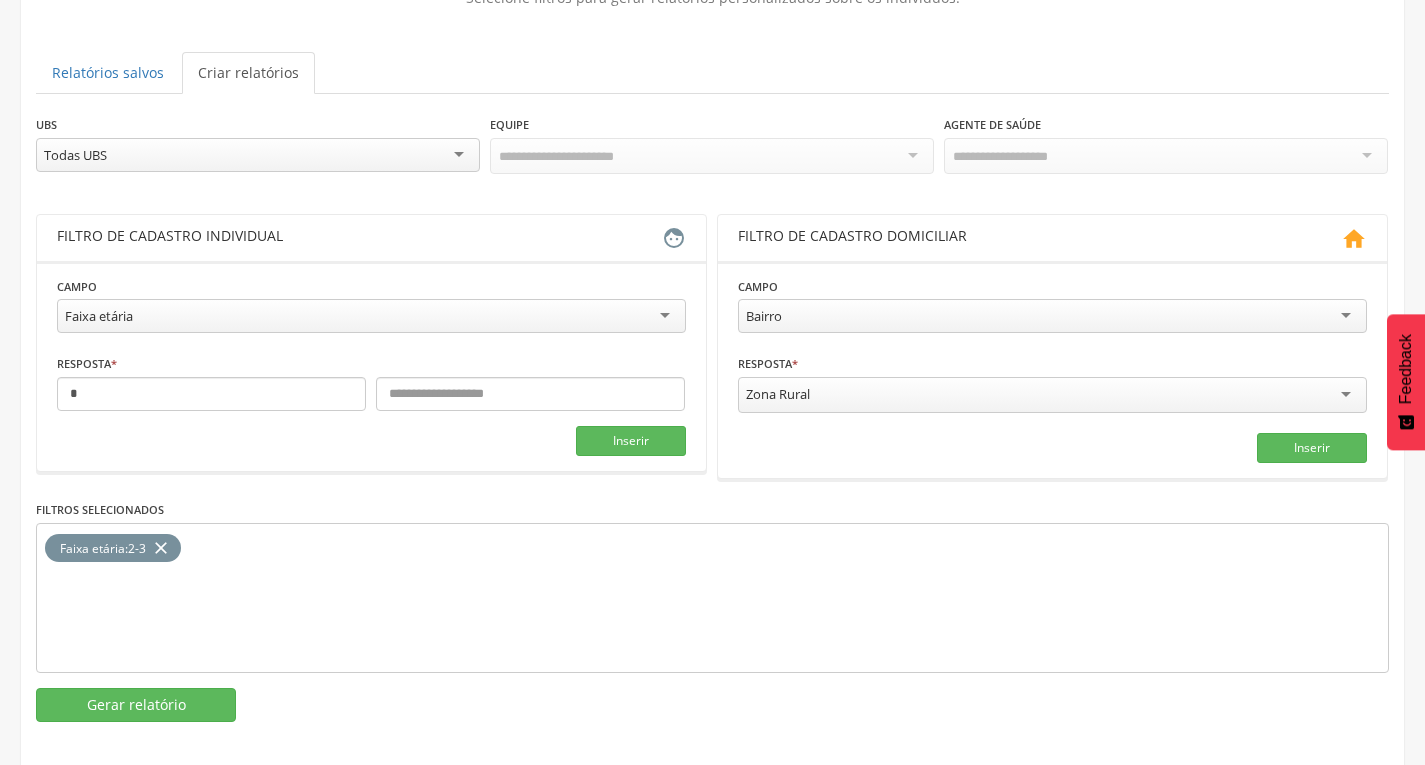 click on "close" at bounding box center (161, 548) 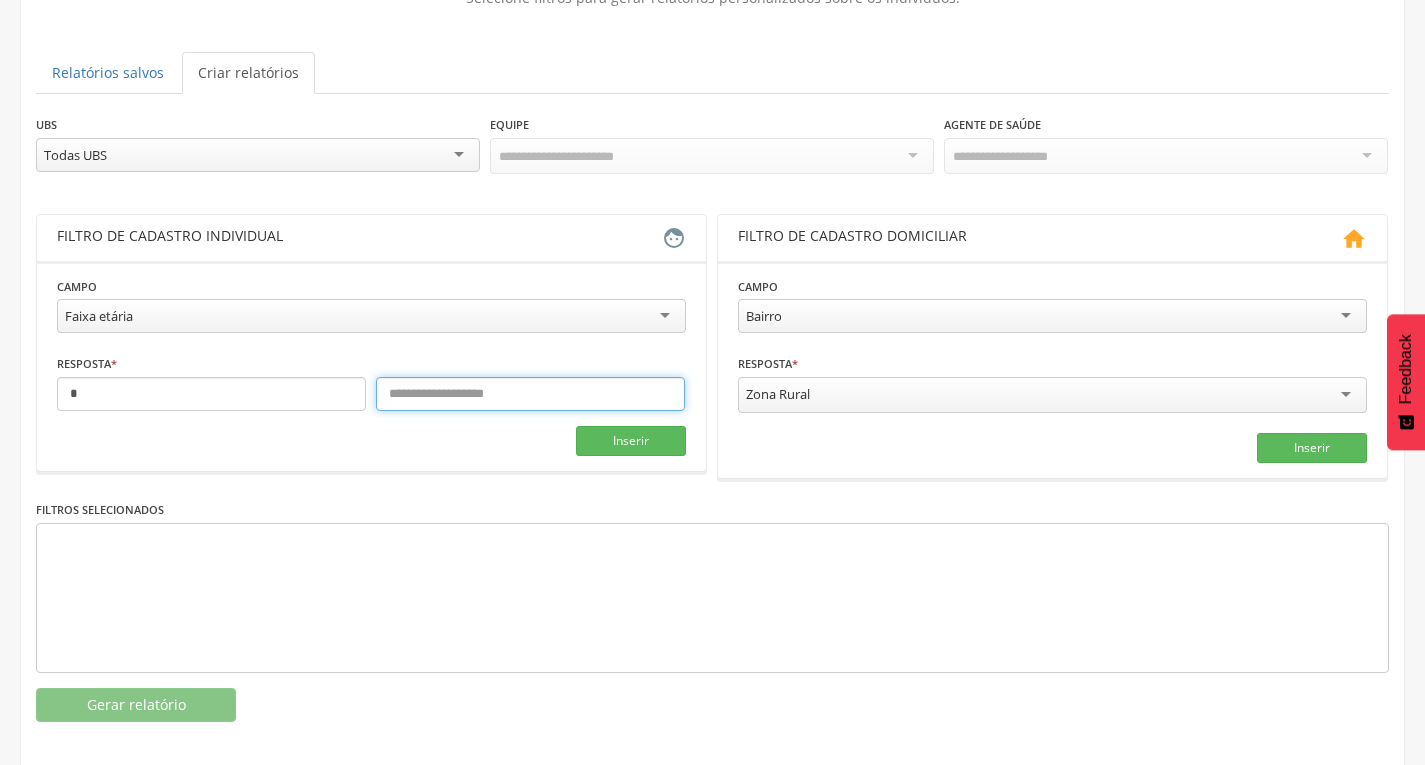 click at bounding box center [530, 394] 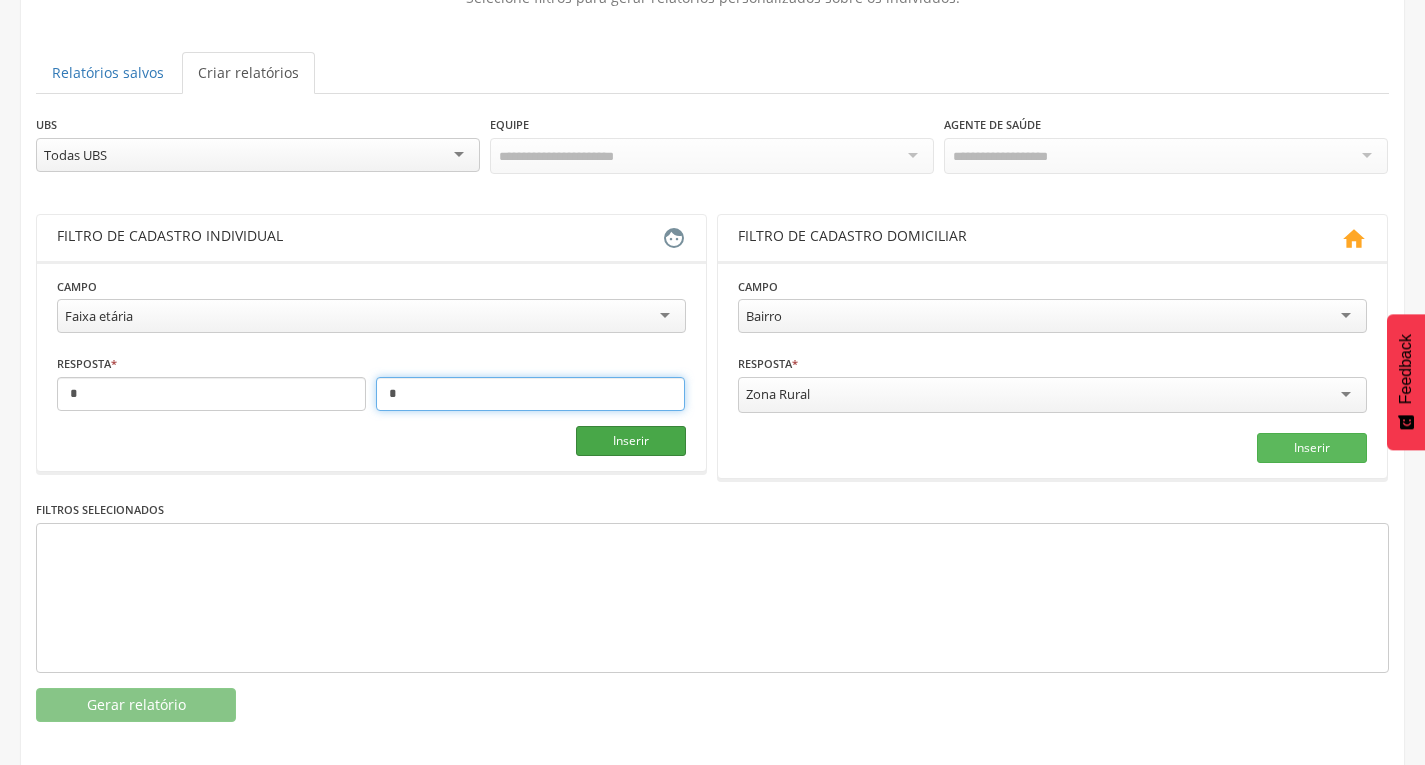 type on "*" 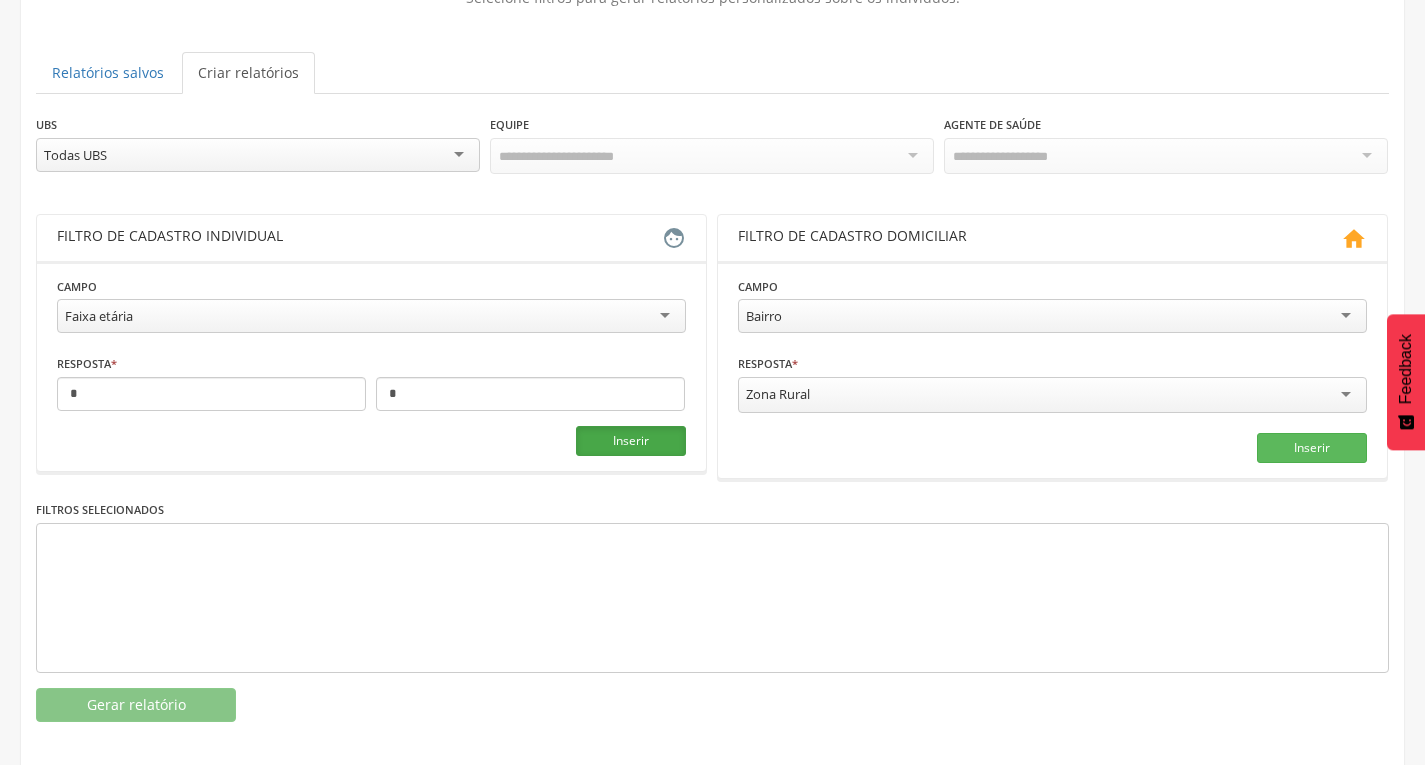 click on "Inserir" at bounding box center (631, 441) 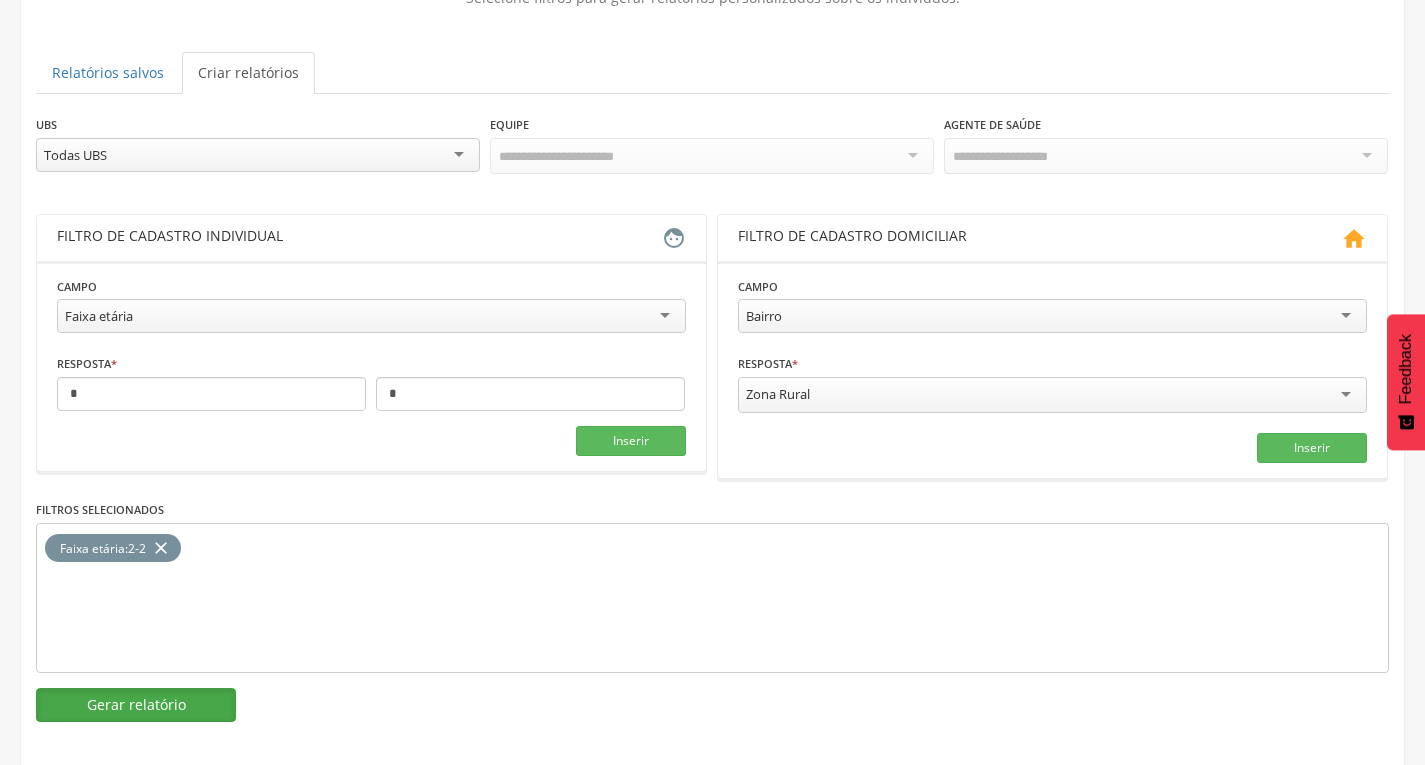 click on "Gerar relatório" at bounding box center (136, 705) 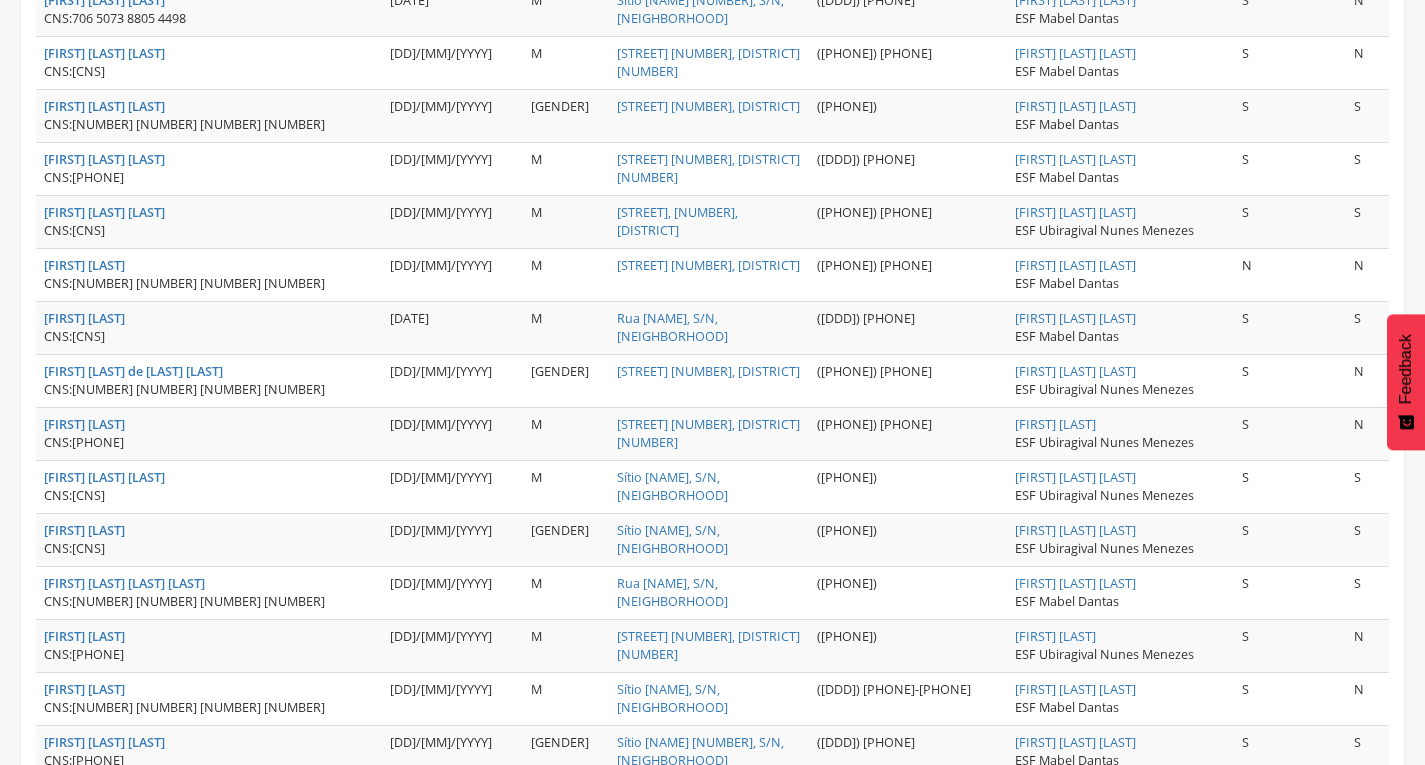 scroll, scrollTop: 764, scrollLeft: 0, axis: vertical 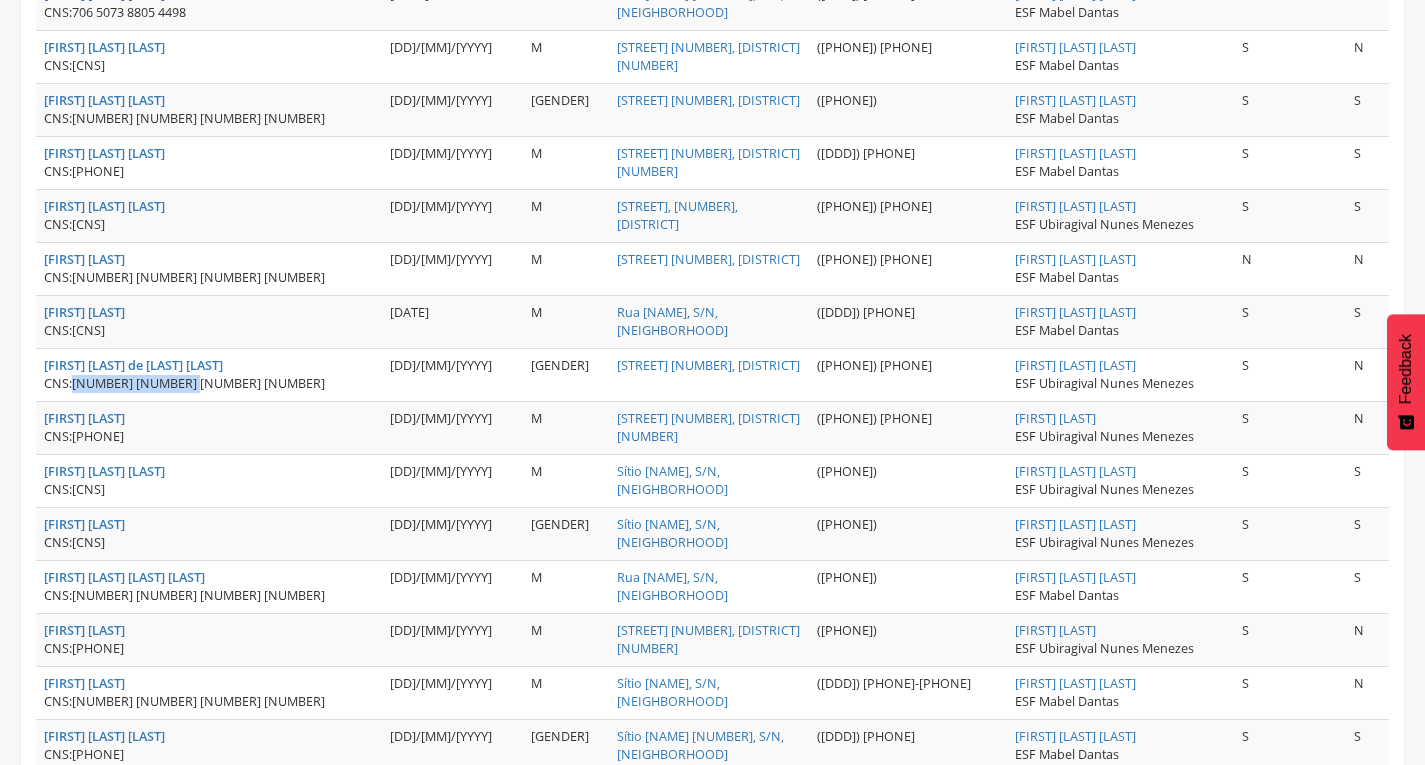 drag, startPoint x: 74, startPoint y: 387, endPoint x: 196, endPoint y: 387, distance: 122 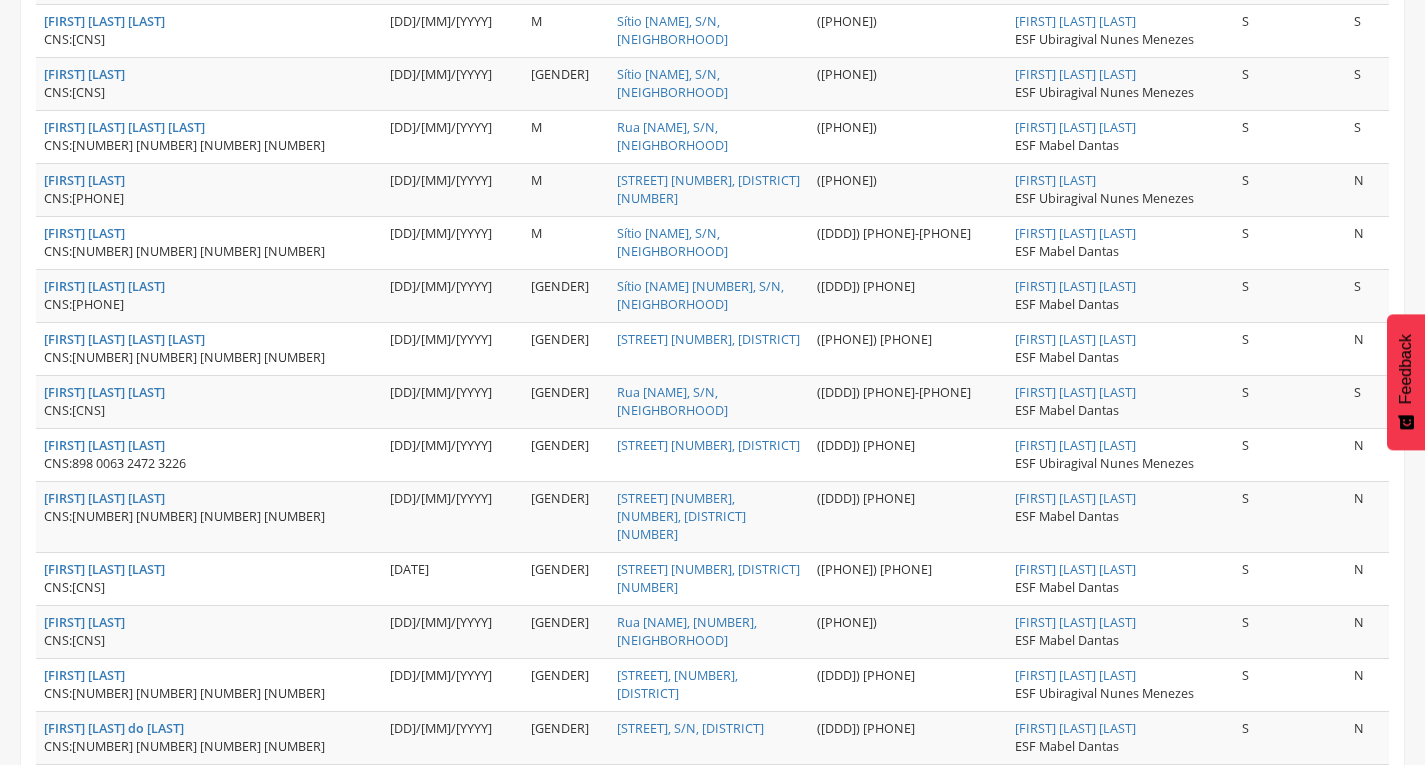 scroll, scrollTop: 1217, scrollLeft: 0, axis: vertical 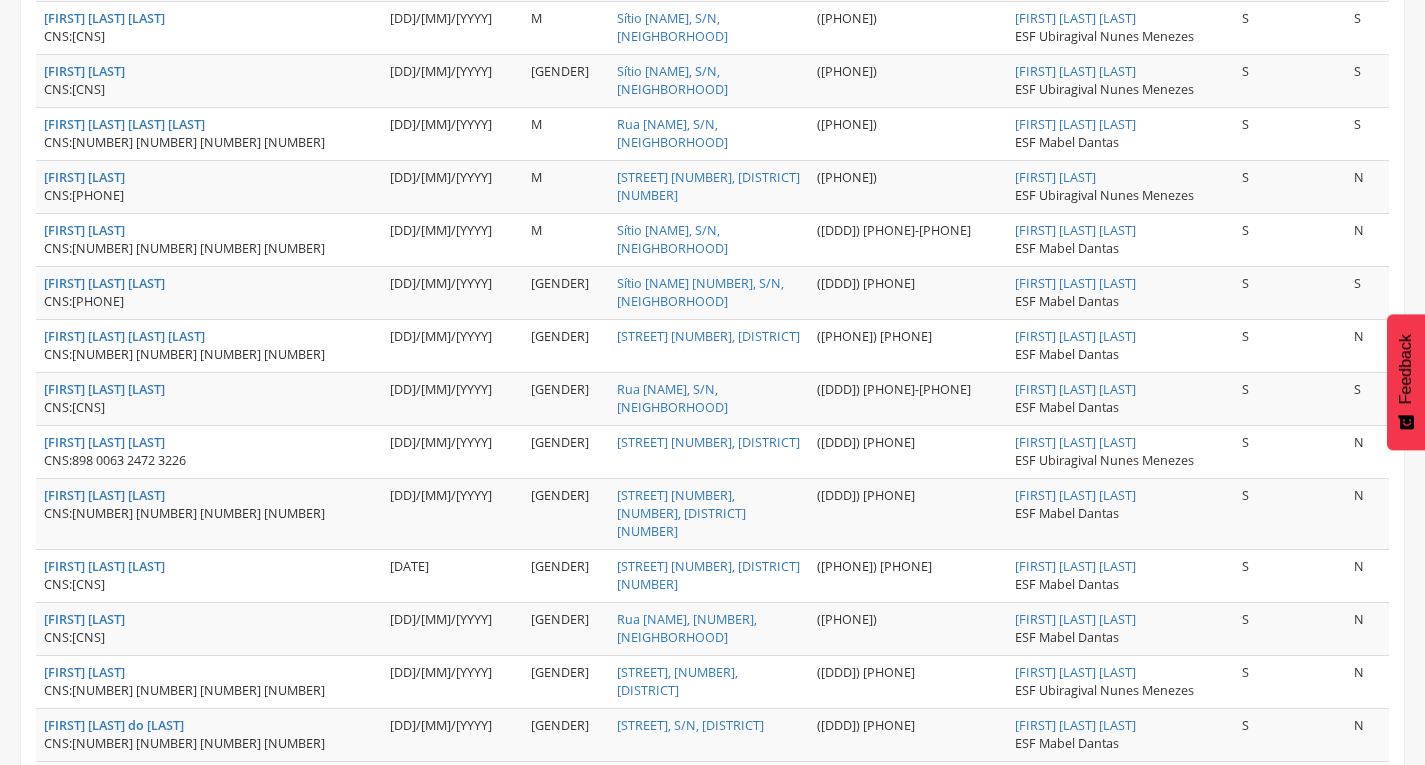 drag, startPoint x: 72, startPoint y: 619, endPoint x: 197, endPoint y: 628, distance: 125.32358 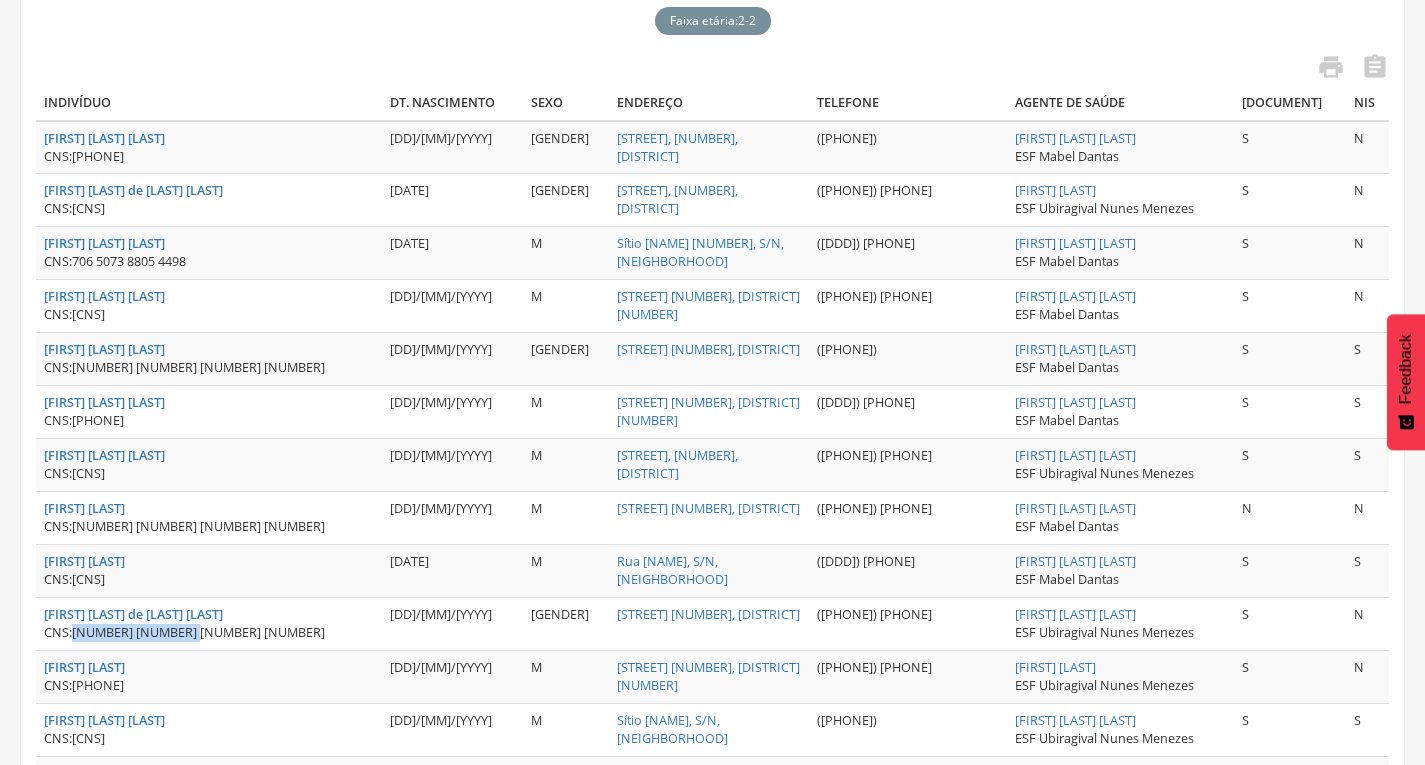 scroll, scrollTop: 518, scrollLeft: 0, axis: vertical 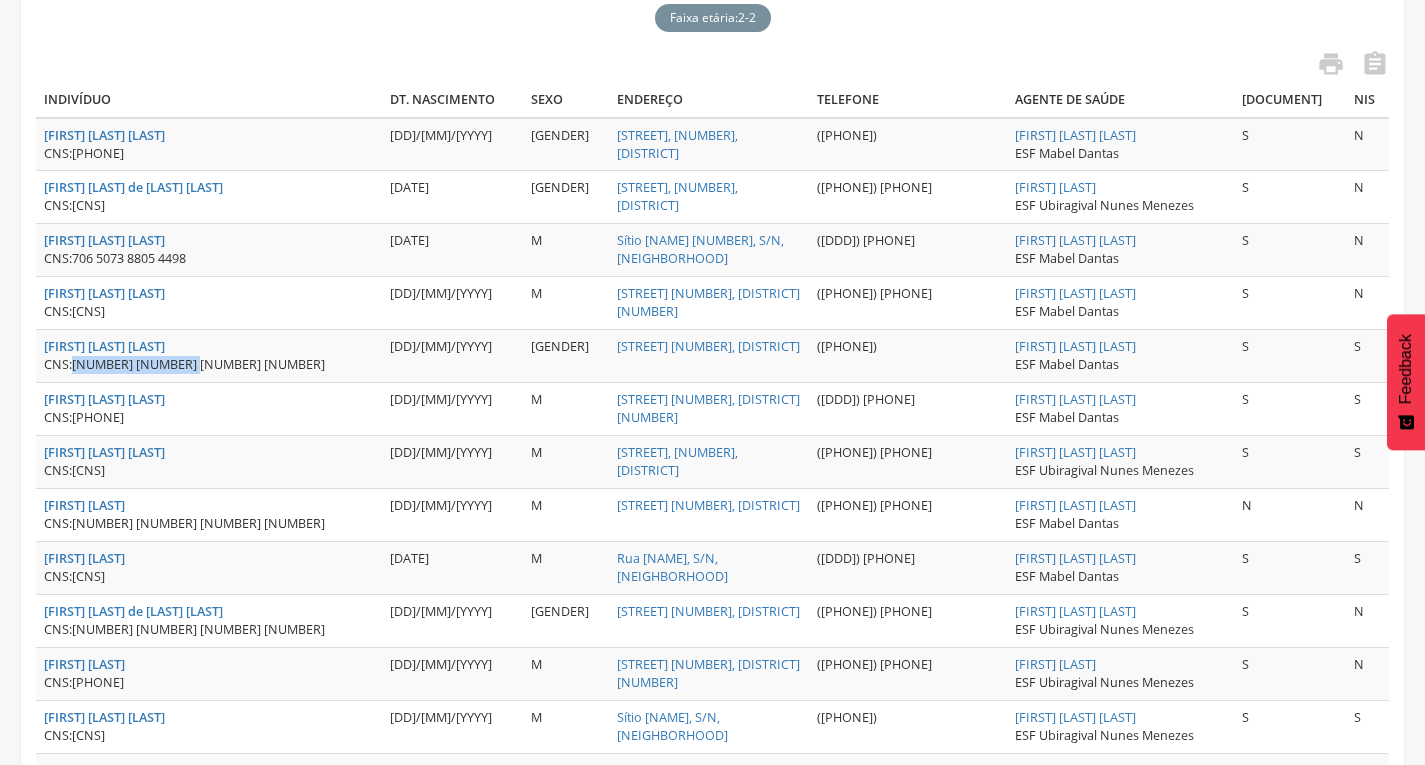 drag, startPoint x: 75, startPoint y: 363, endPoint x: 207, endPoint y: 366, distance: 132.03409 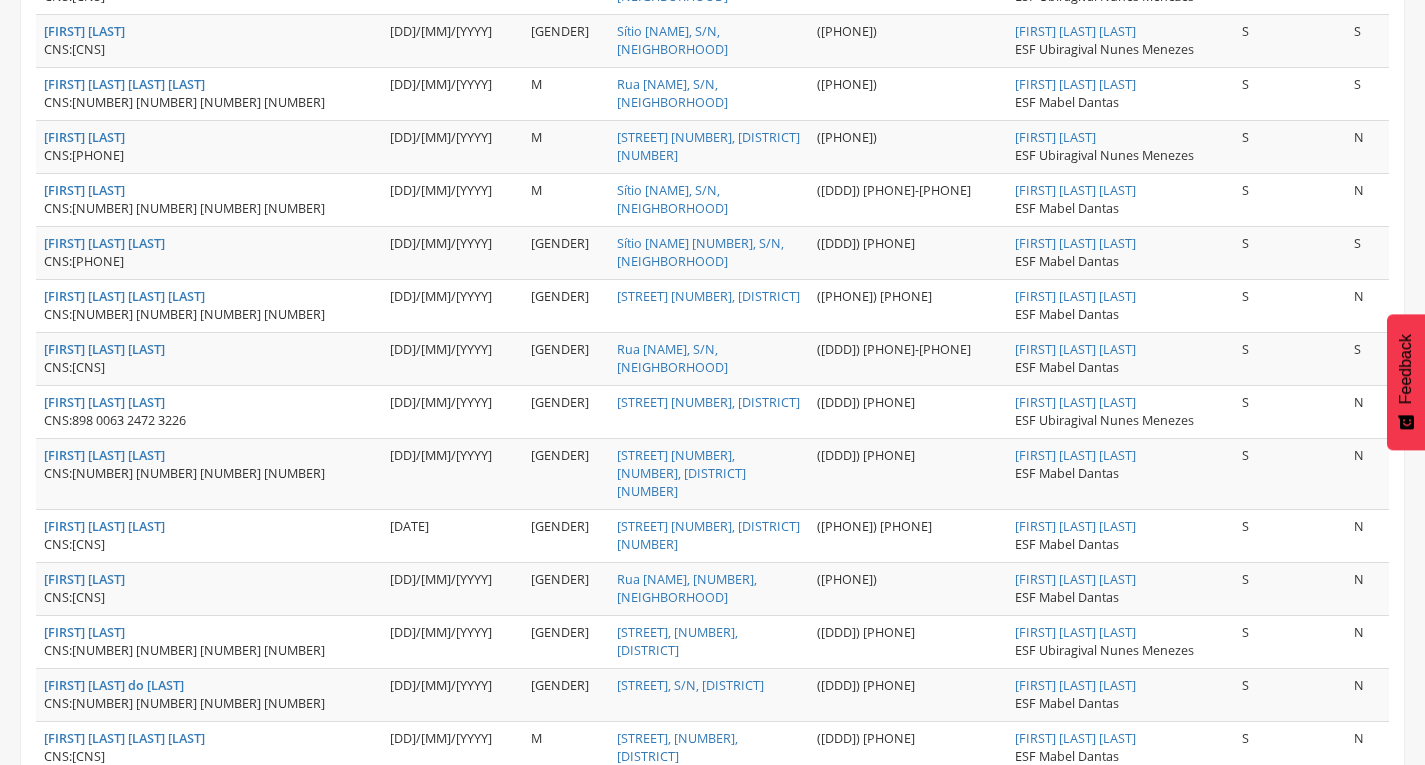 scroll, scrollTop: 1260, scrollLeft: 0, axis: vertical 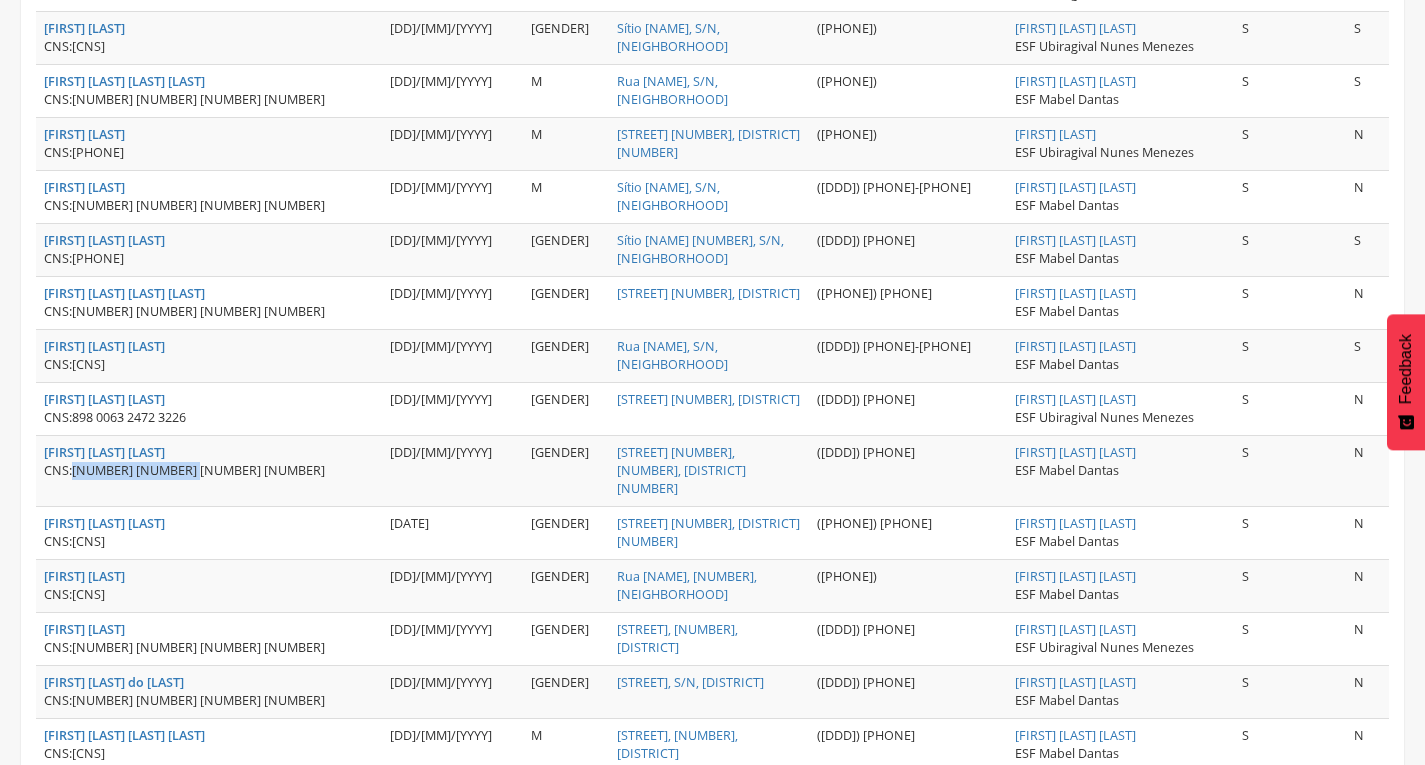 drag, startPoint x: 77, startPoint y: 473, endPoint x: 198, endPoint y: 470, distance: 121.037186 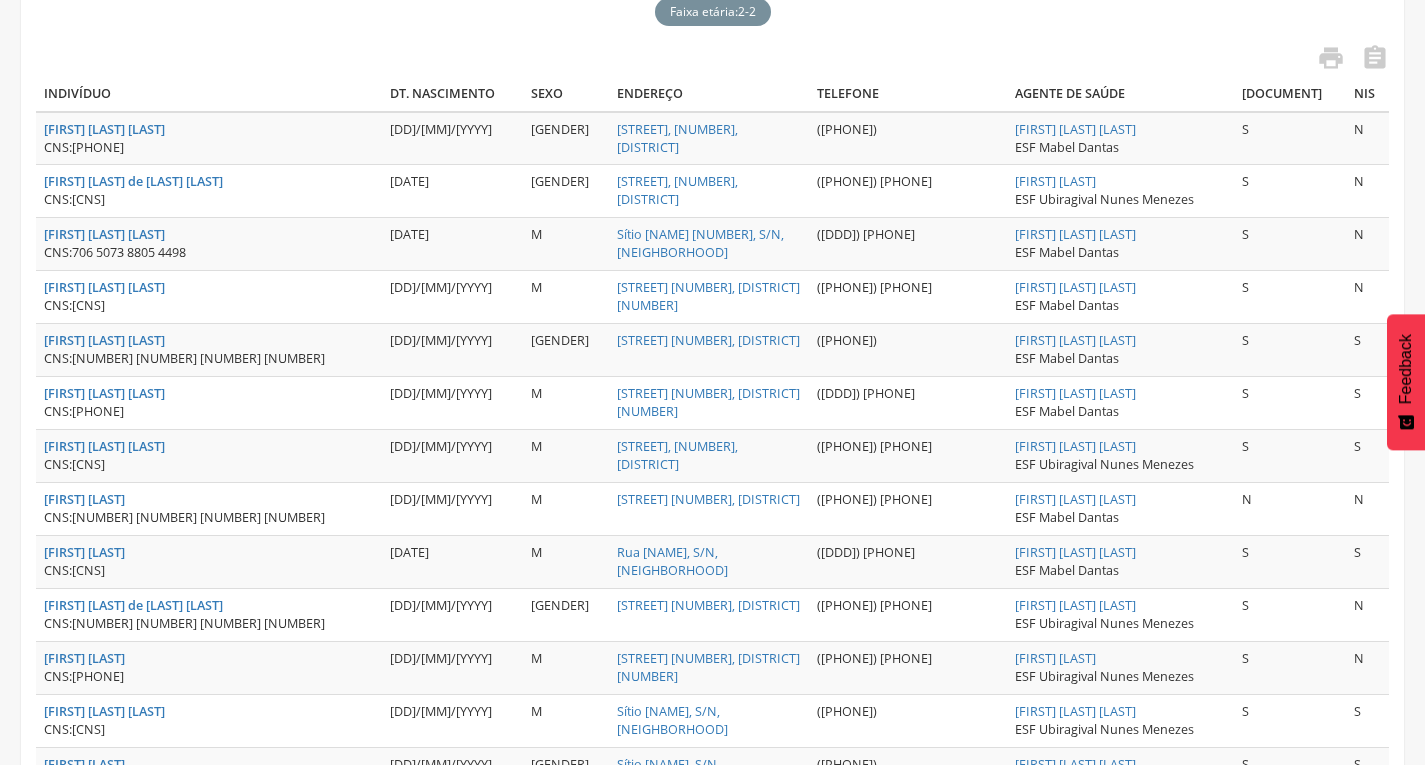 scroll, scrollTop: 515, scrollLeft: 0, axis: vertical 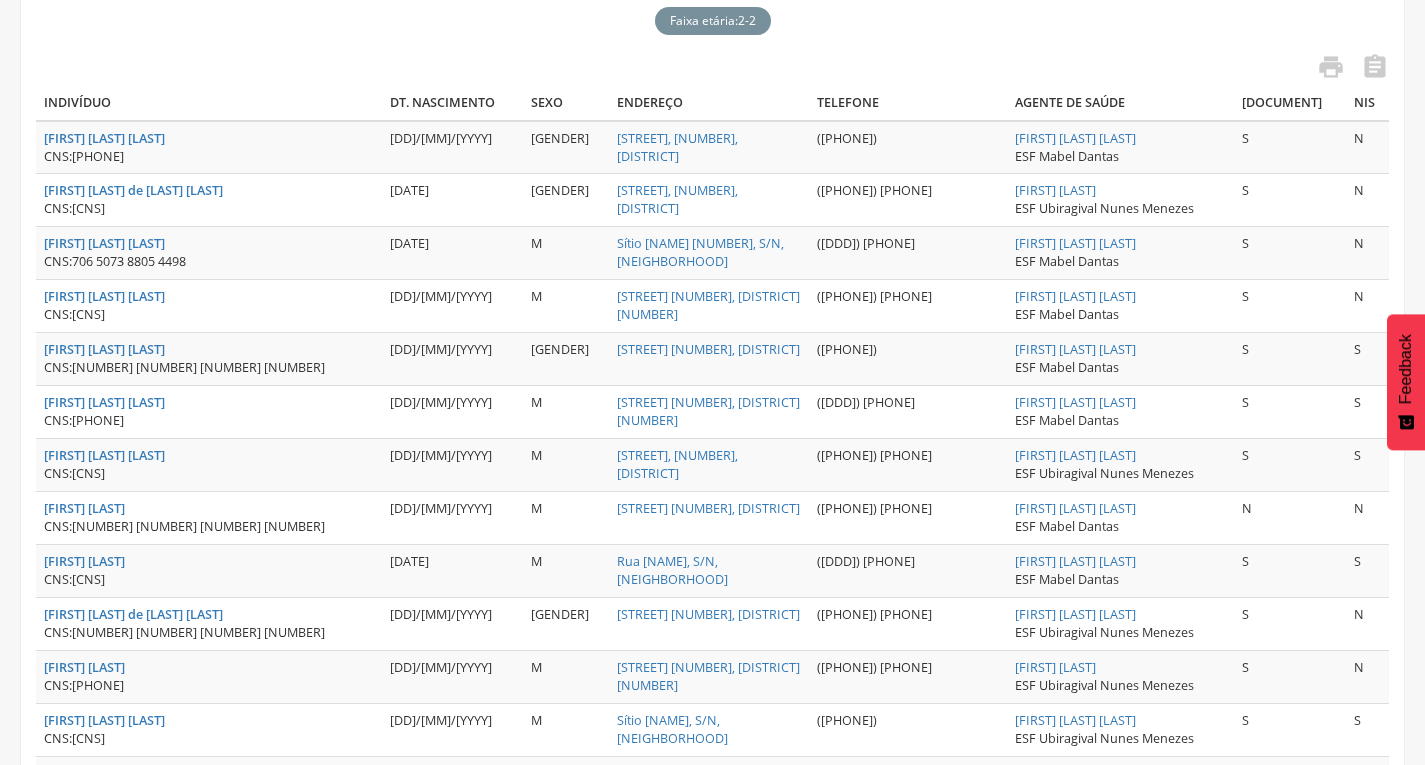 drag, startPoint x: 76, startPoint y: 202, endPoint x: 205, endPoint y: 209, distance: 129.18979 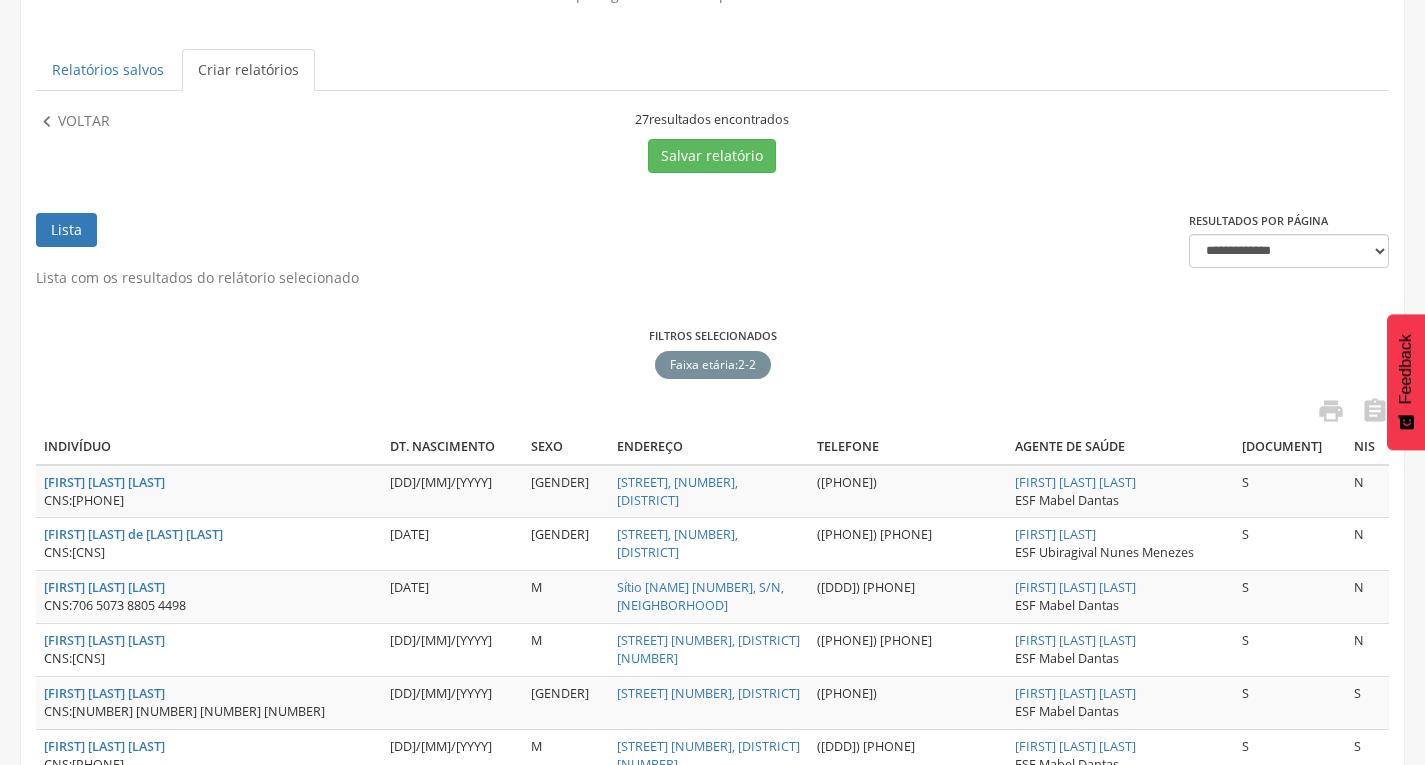scroll, scrollTop: 150, scrollLeft: 0, axis: vertical 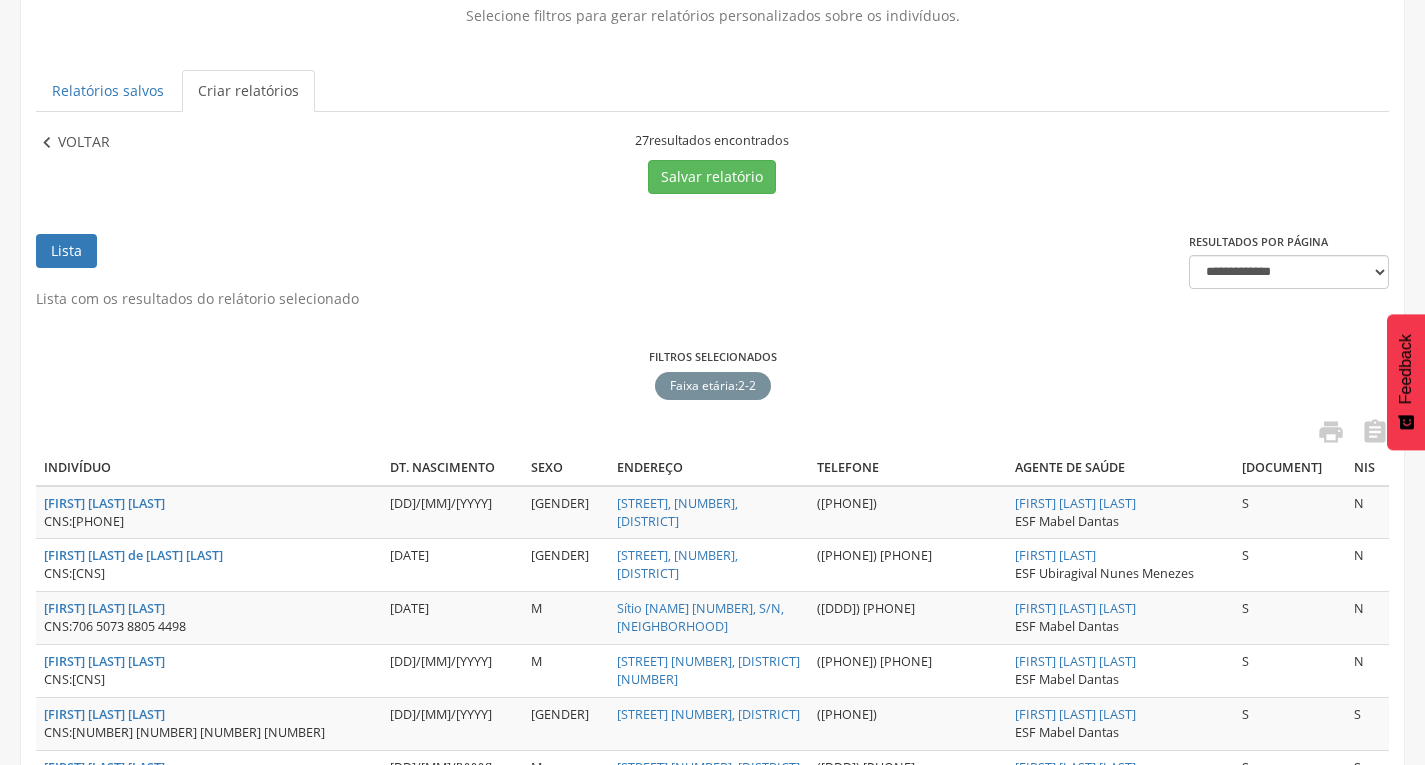 click on "Voltar" at bounding box center [84, 143] 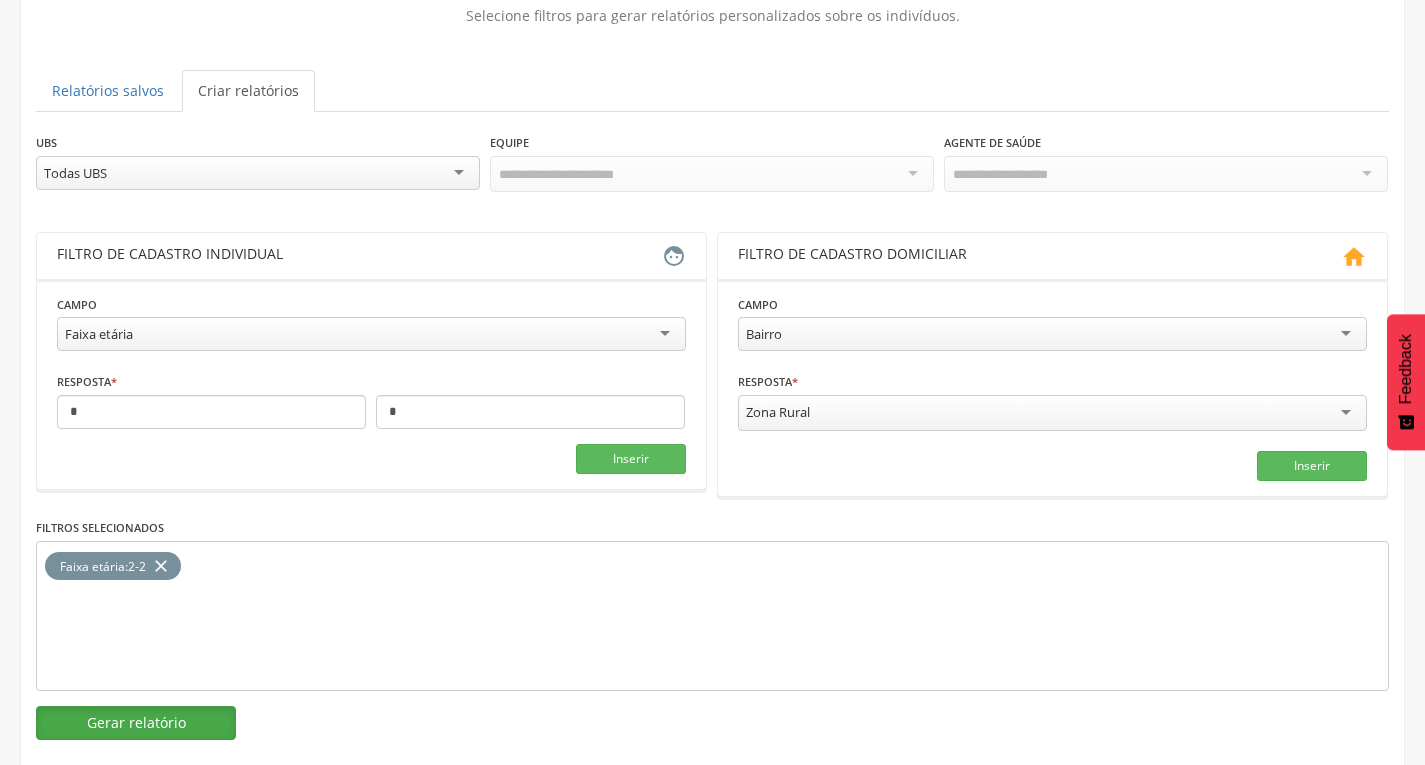 click on "Gerar relatório" at bounding box center [136, 723] 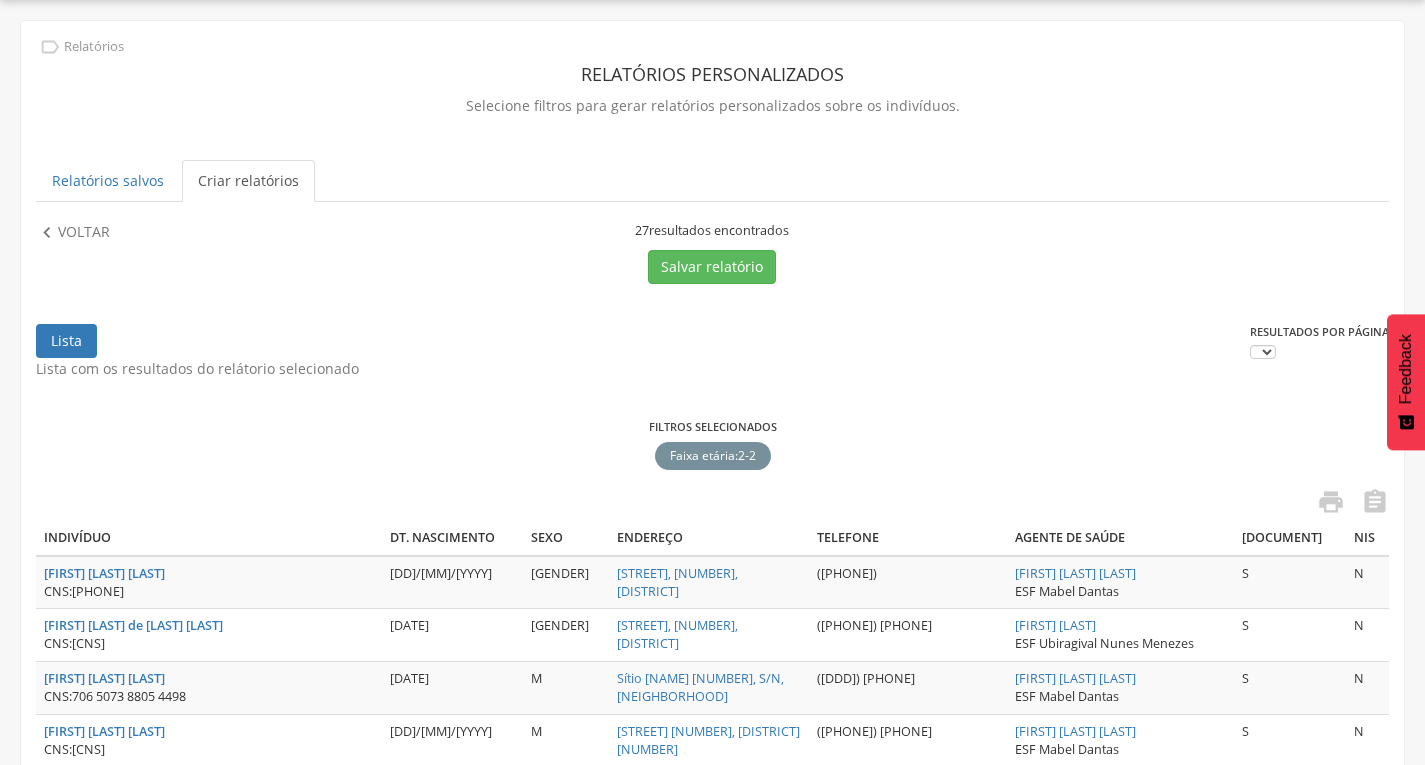 scroll, scrollTop: 150, scrollLeft: 0, axis: vertical 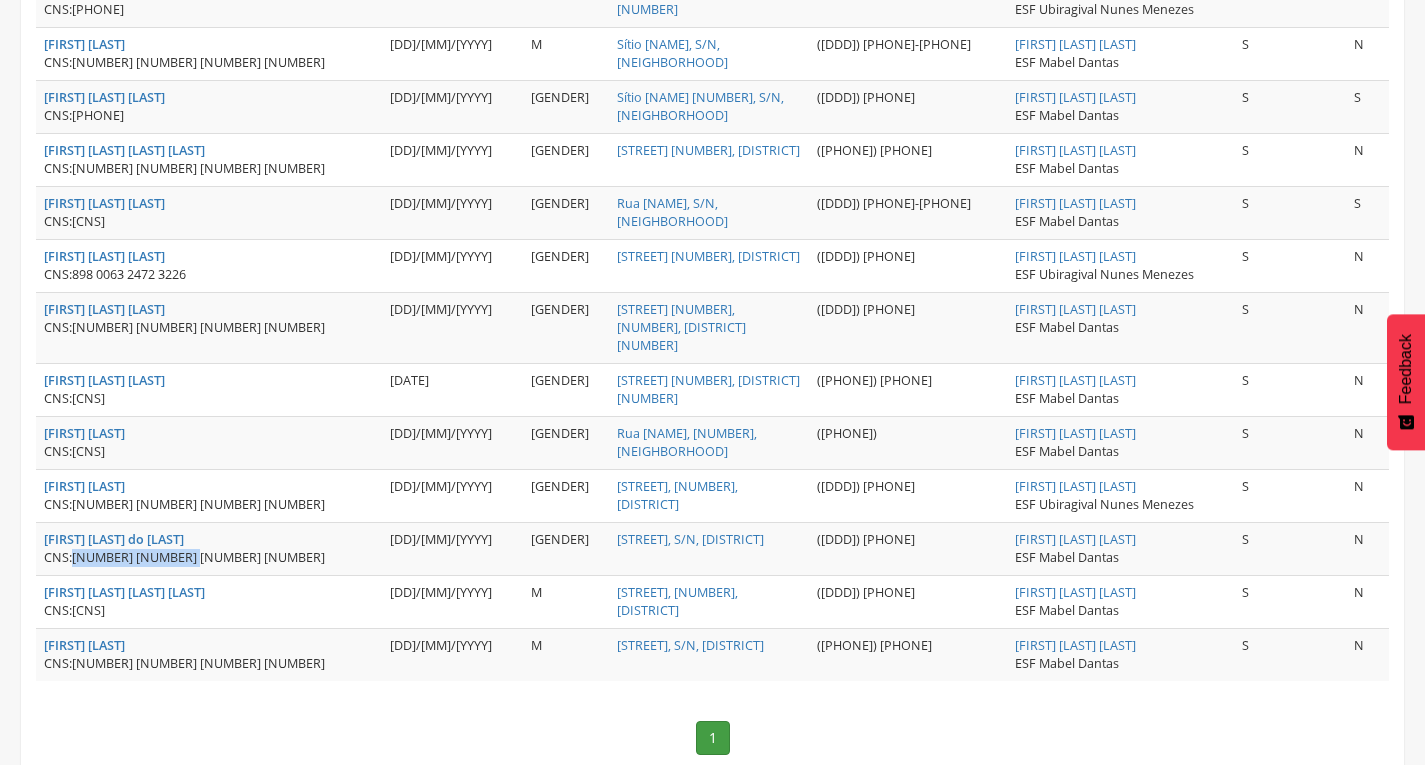 drag, startPoint x: 75, startPoint y: 538, endPoint x: 225, endPoint y: 538, distance: 150 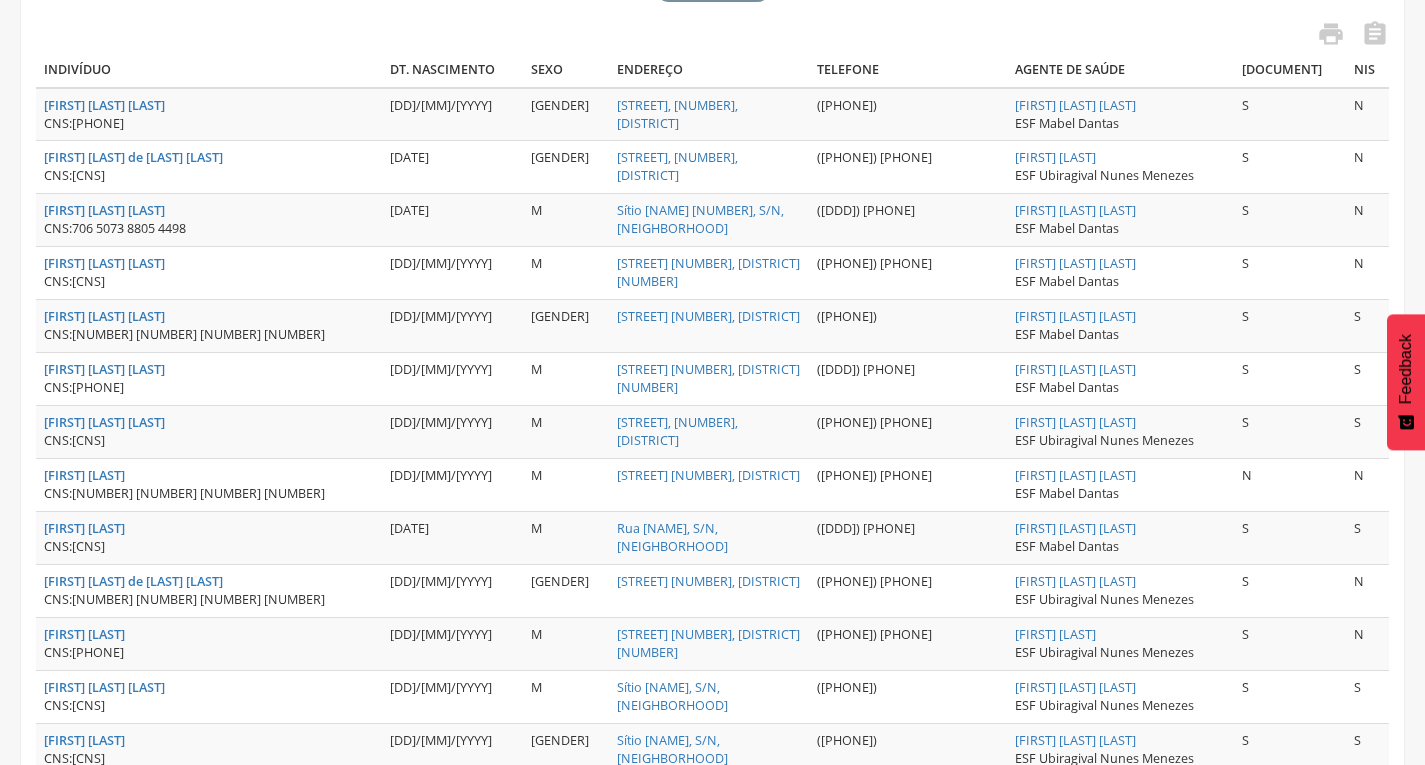 scroll, scrollTop: 527, scrollLeft: 0, axis: vertical 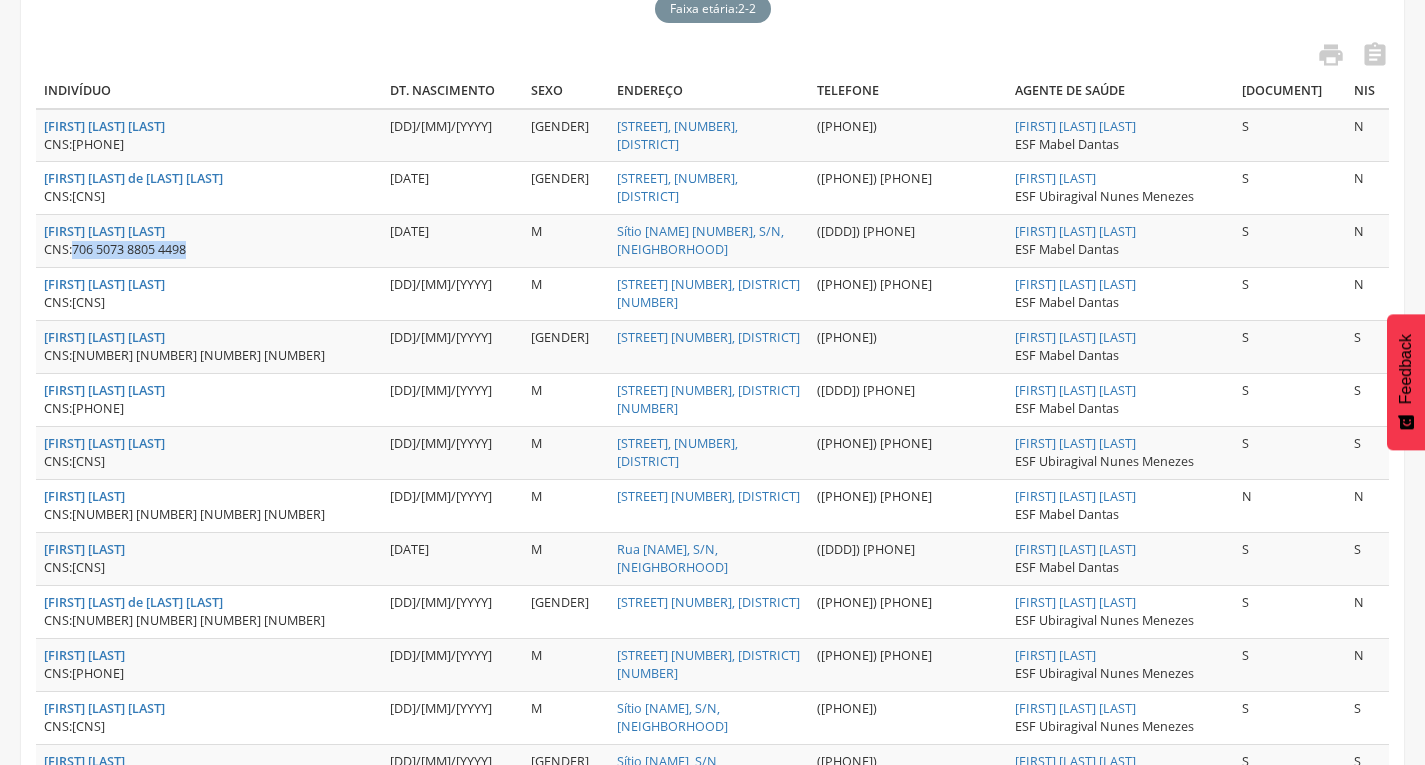 drag, startPoint x: 71, startPoint y: 247, endPoint x: 194, endPoint y: 247, distance: 123 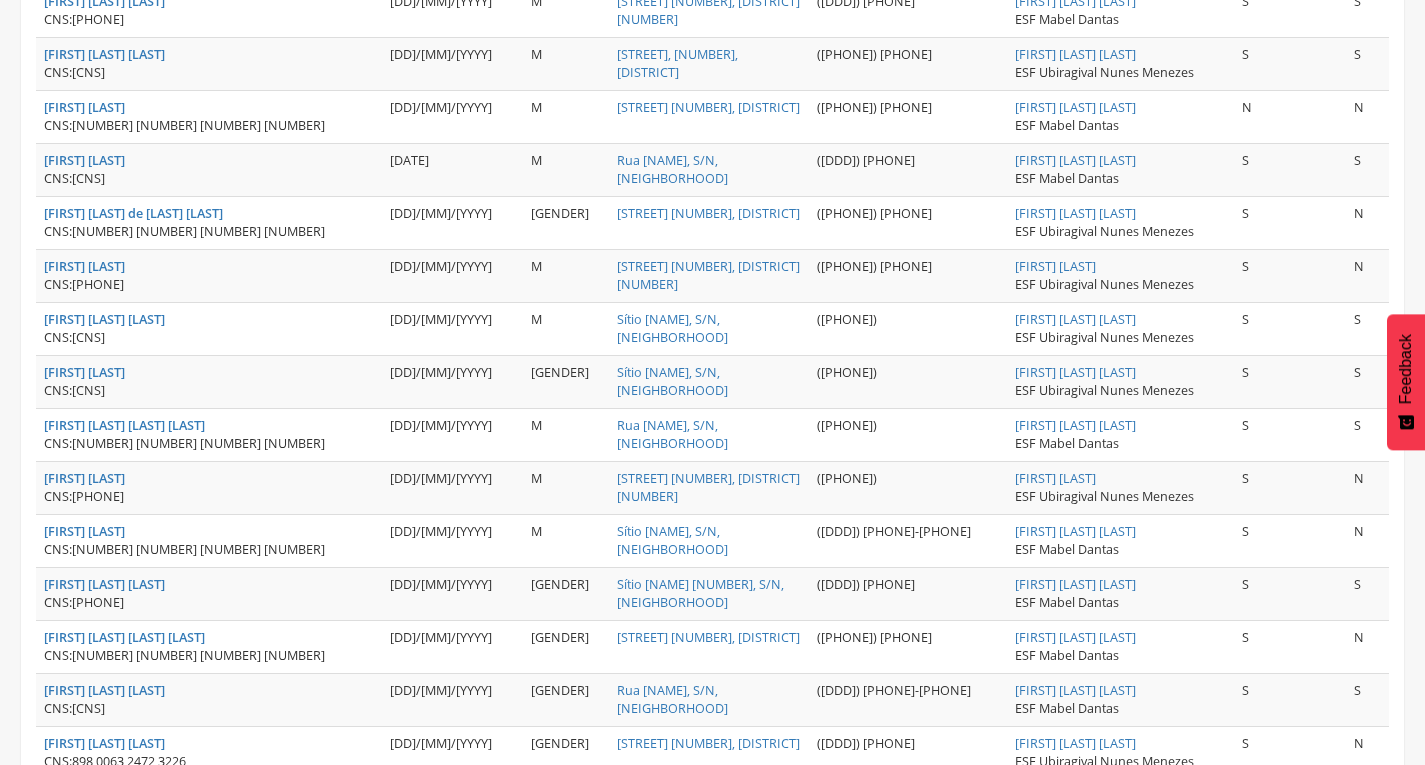 scroll, scrollTop: 928, scrollLeft: 0, axis: vertical 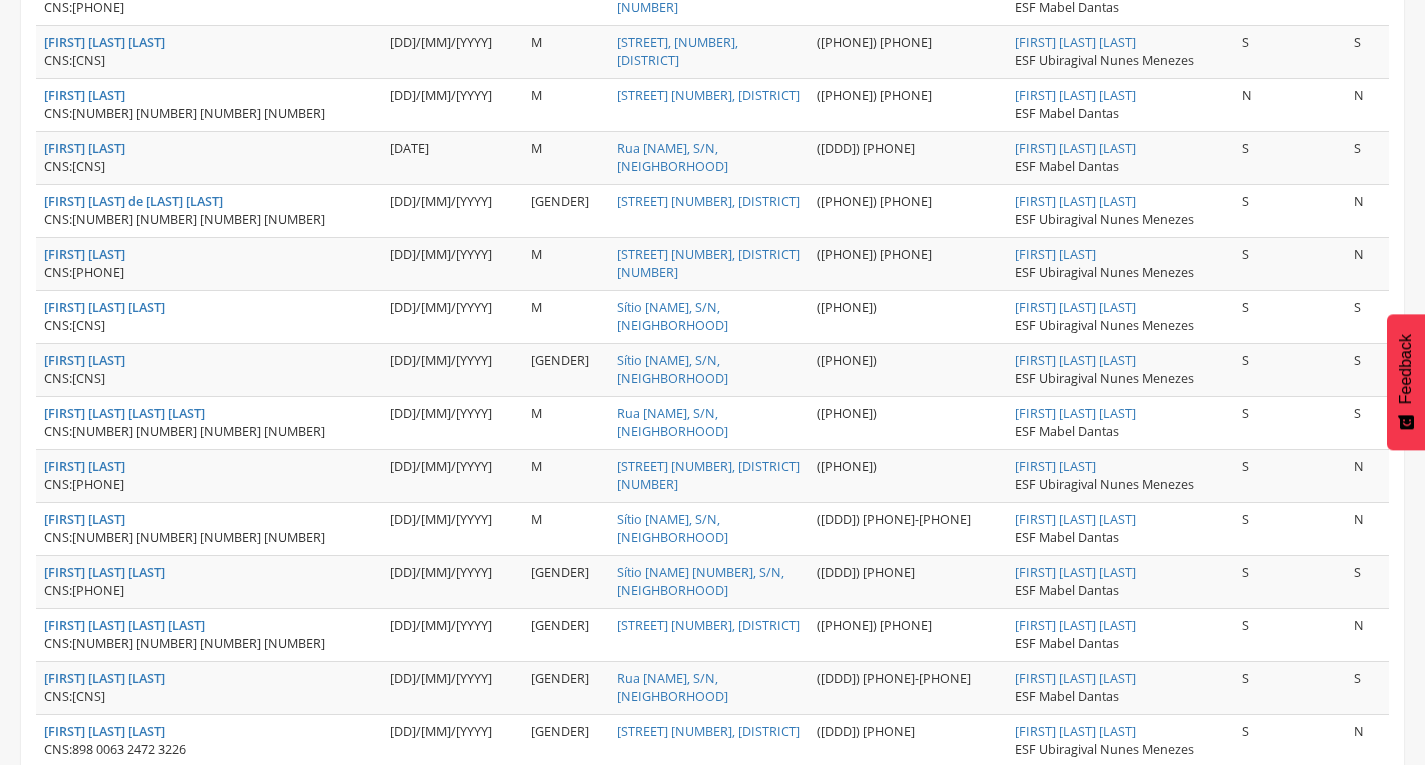 drag, startPoint x: 76, startPoint y: 485, endPoint x: 201, endPoint y: 494, distance: 125.32358 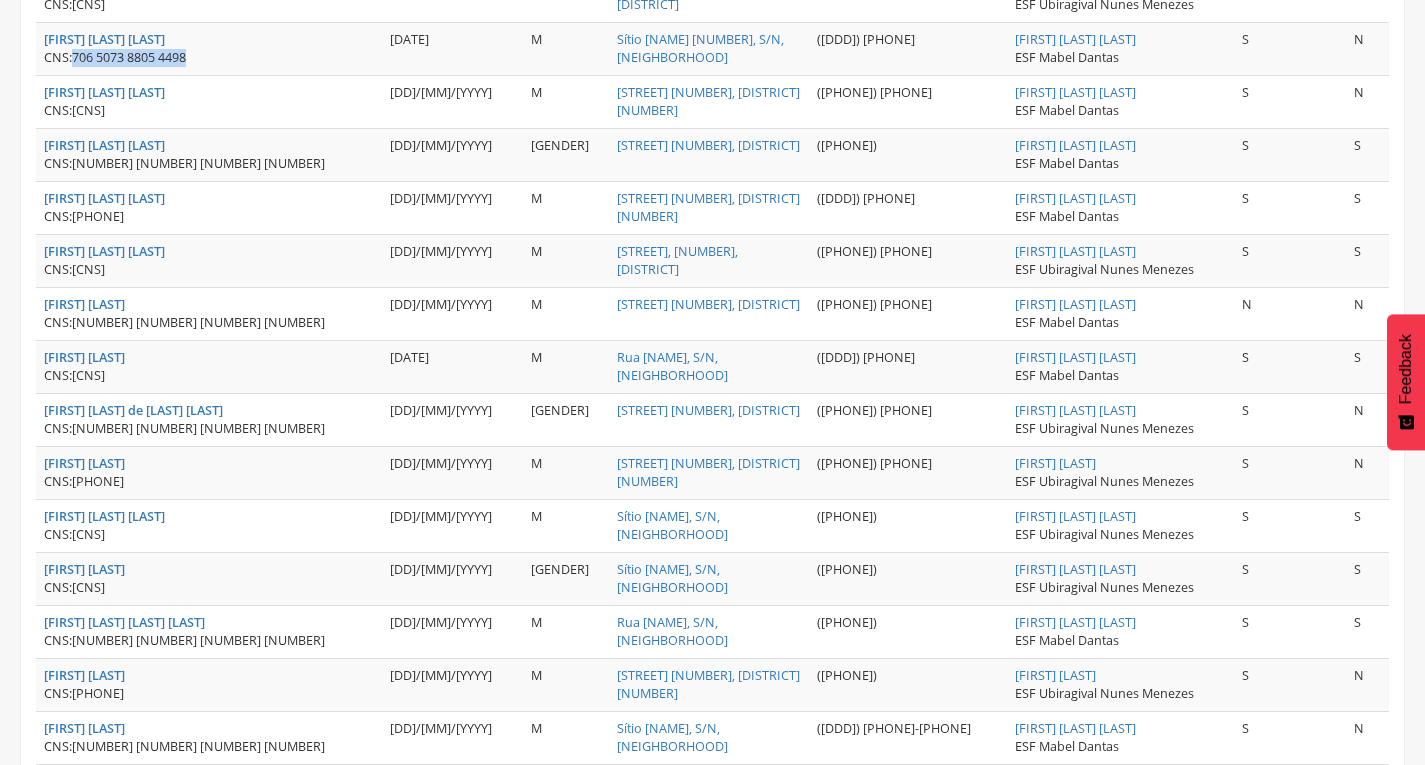 scroll, scrollTop: 734, scrollLeft: 0, axis: vertical 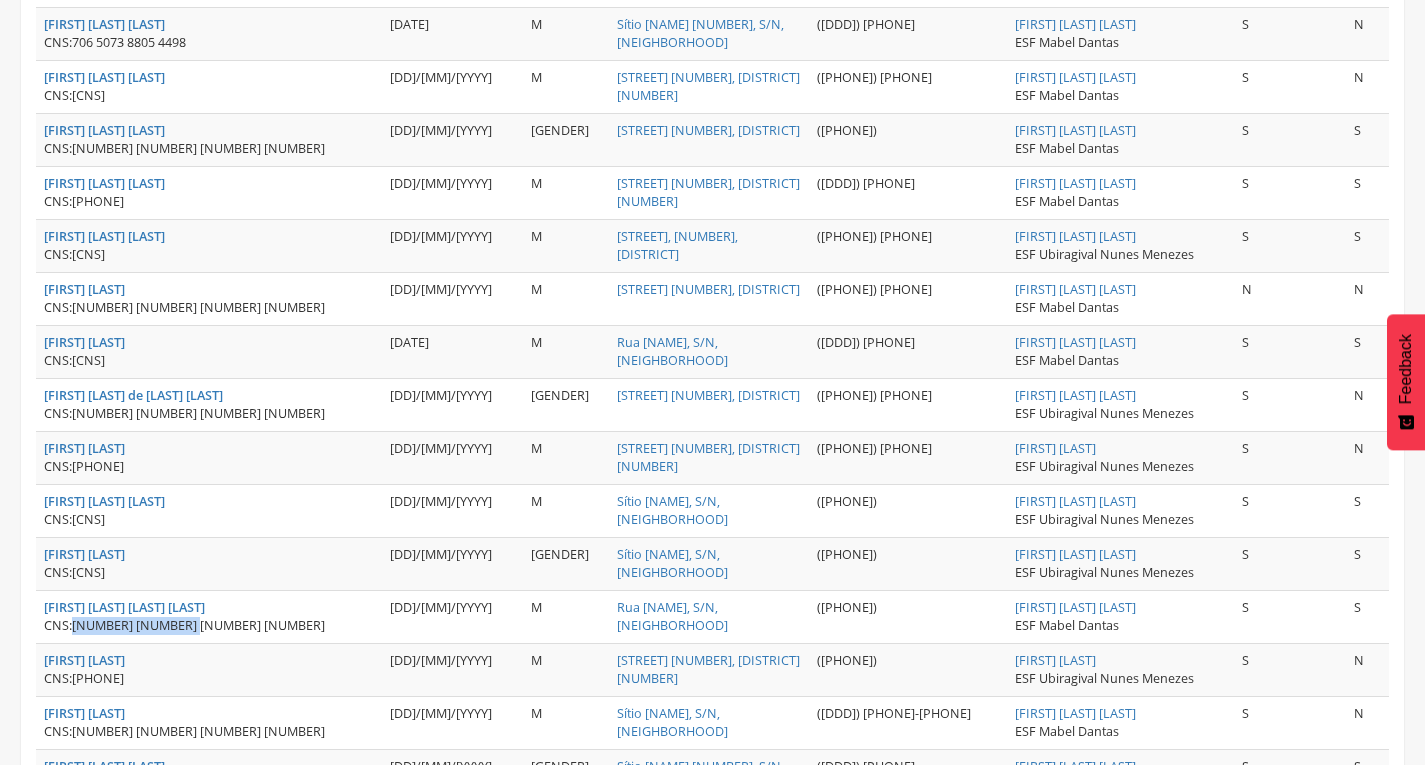 drag, startPoint x: 76, startPoint y: 622, endPoint x: 221, endPoint y: 628, distance: 145.12408 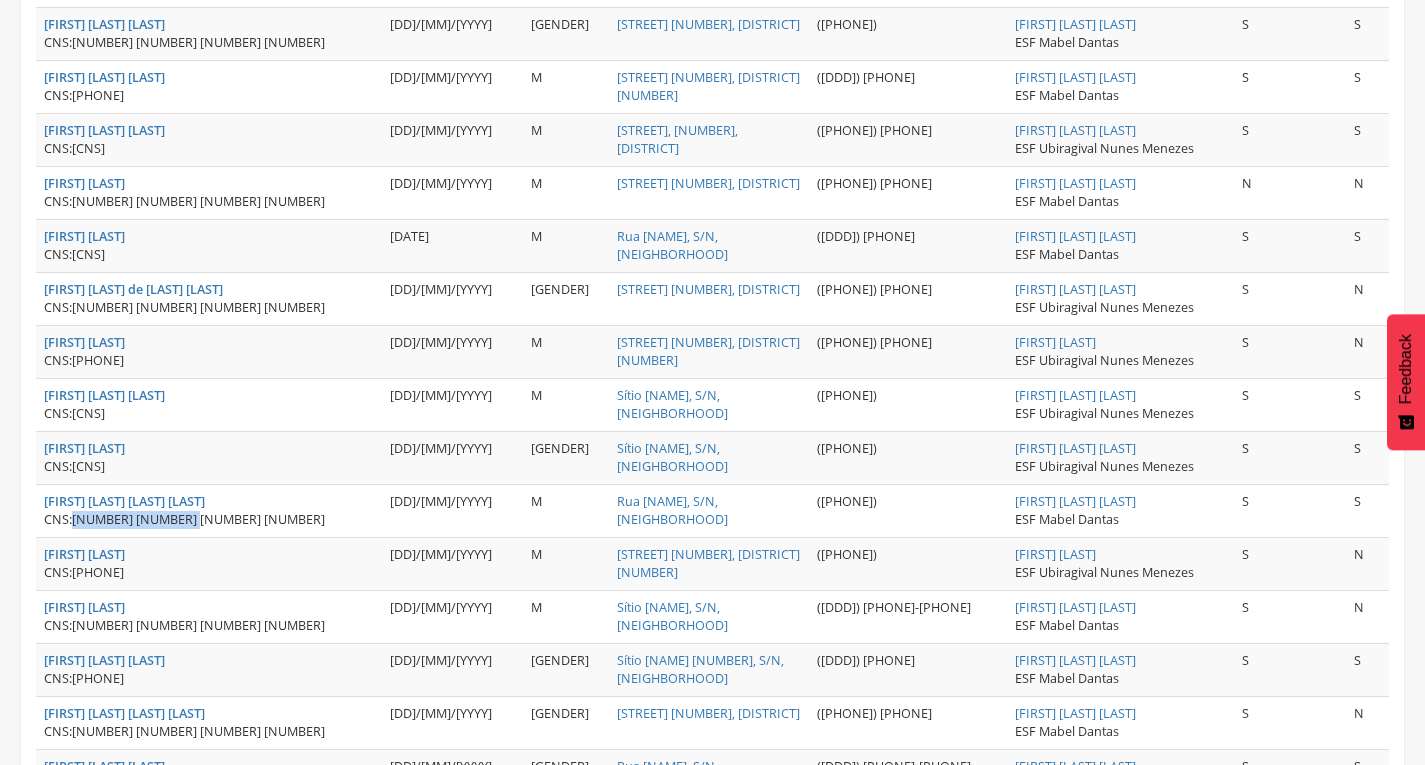 scroll, scrollTop: 843, scrollLeft: 0, axis: vertical 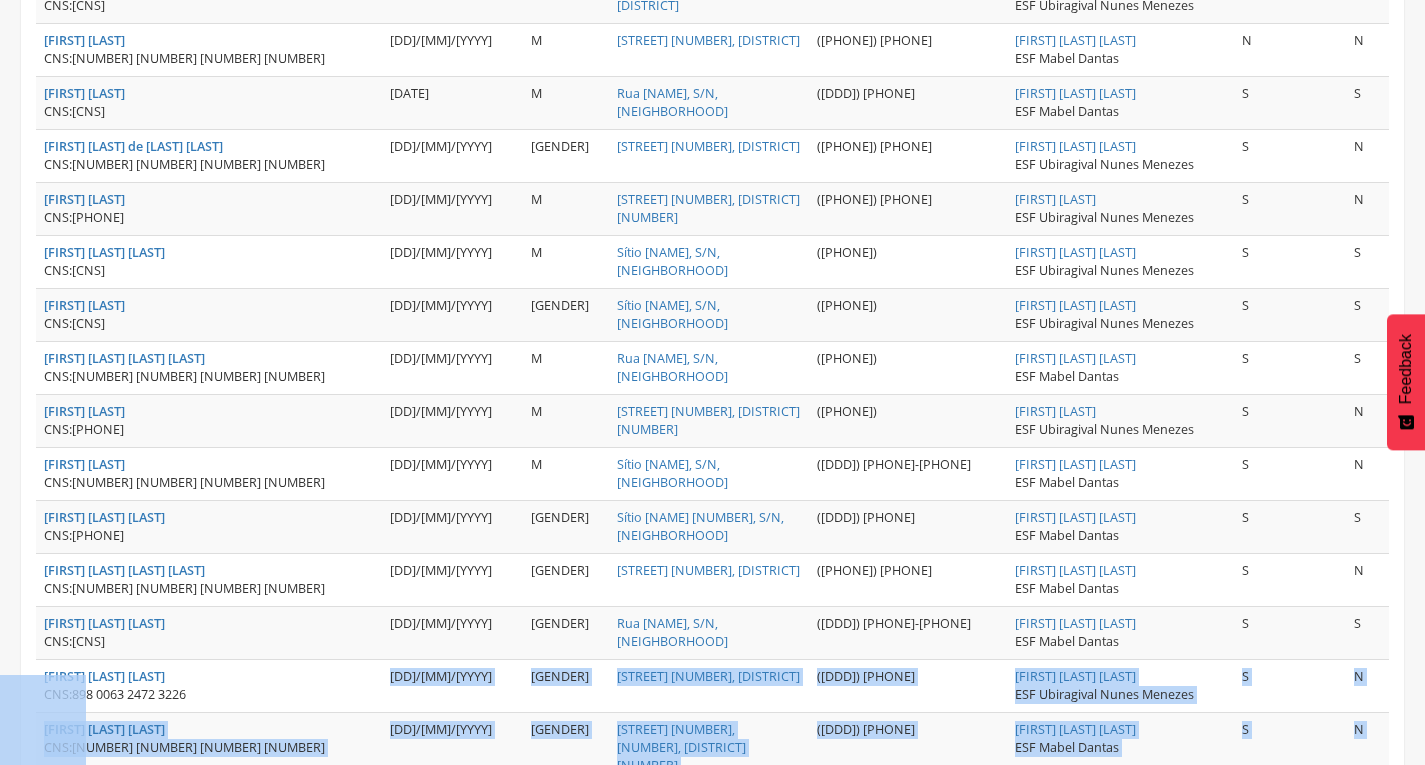 drag, startPoint x: 191, startPoint y: 690, endPoint x: 84, endPoint y: 682, distance: 107.298645 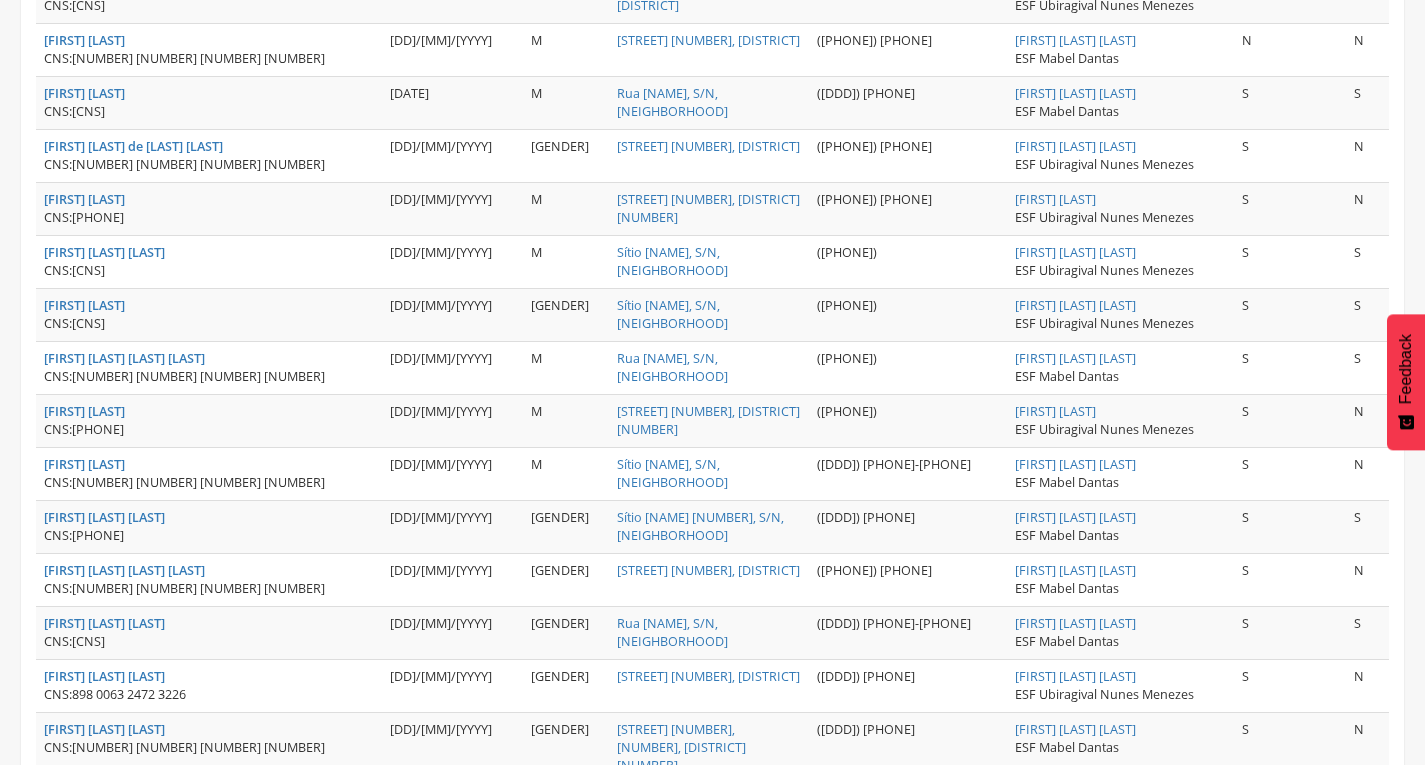 click on "CNS:  [CNS]" at bounding box center (209, 642) 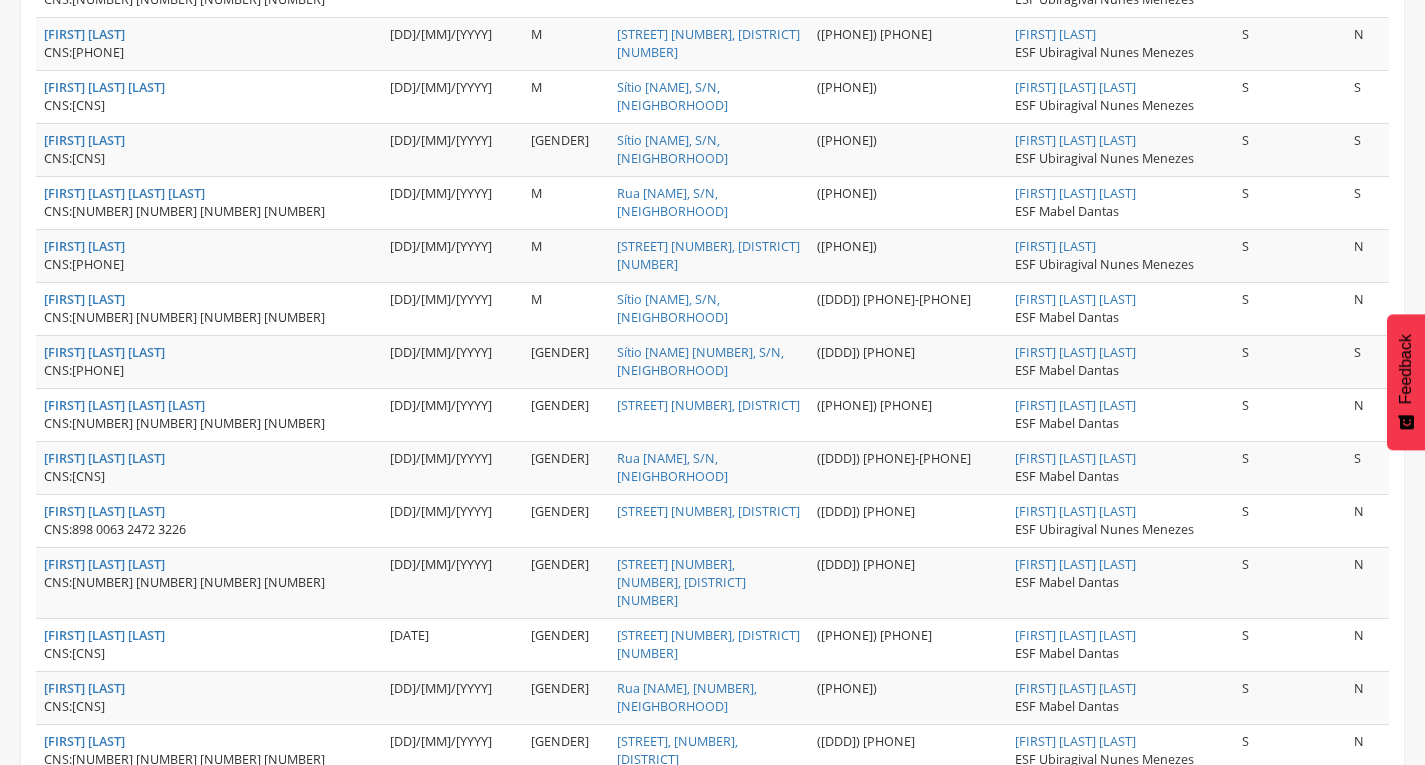 scroll, scrollTop: 1157, scrollLeft: 0, axis: vertical 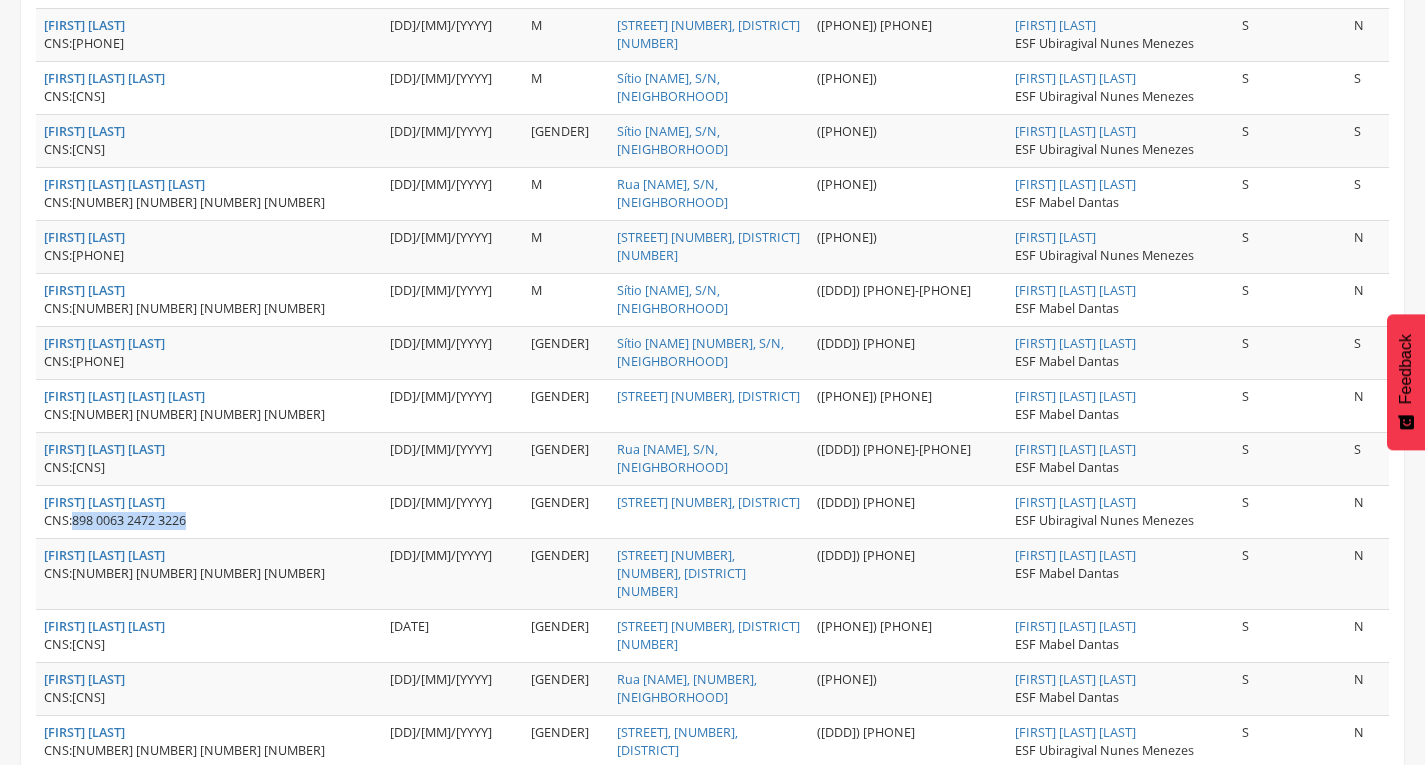 drag, startPoint x: 75, startPoint y: 521, endPoint x: 221, endPoint y: 524, distance: 146.03082 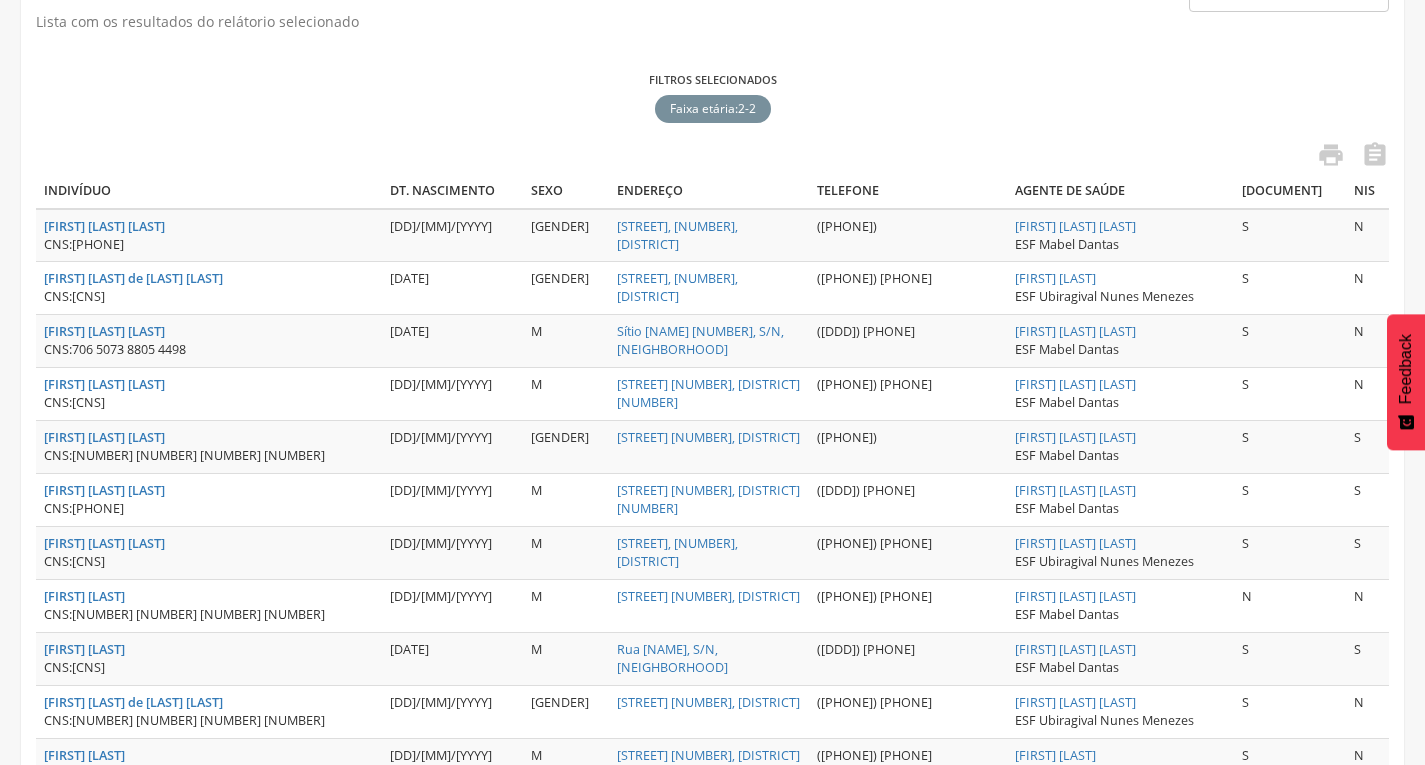 scroll, scrollTop: 433, scrollLeft: 0, axis: vertical 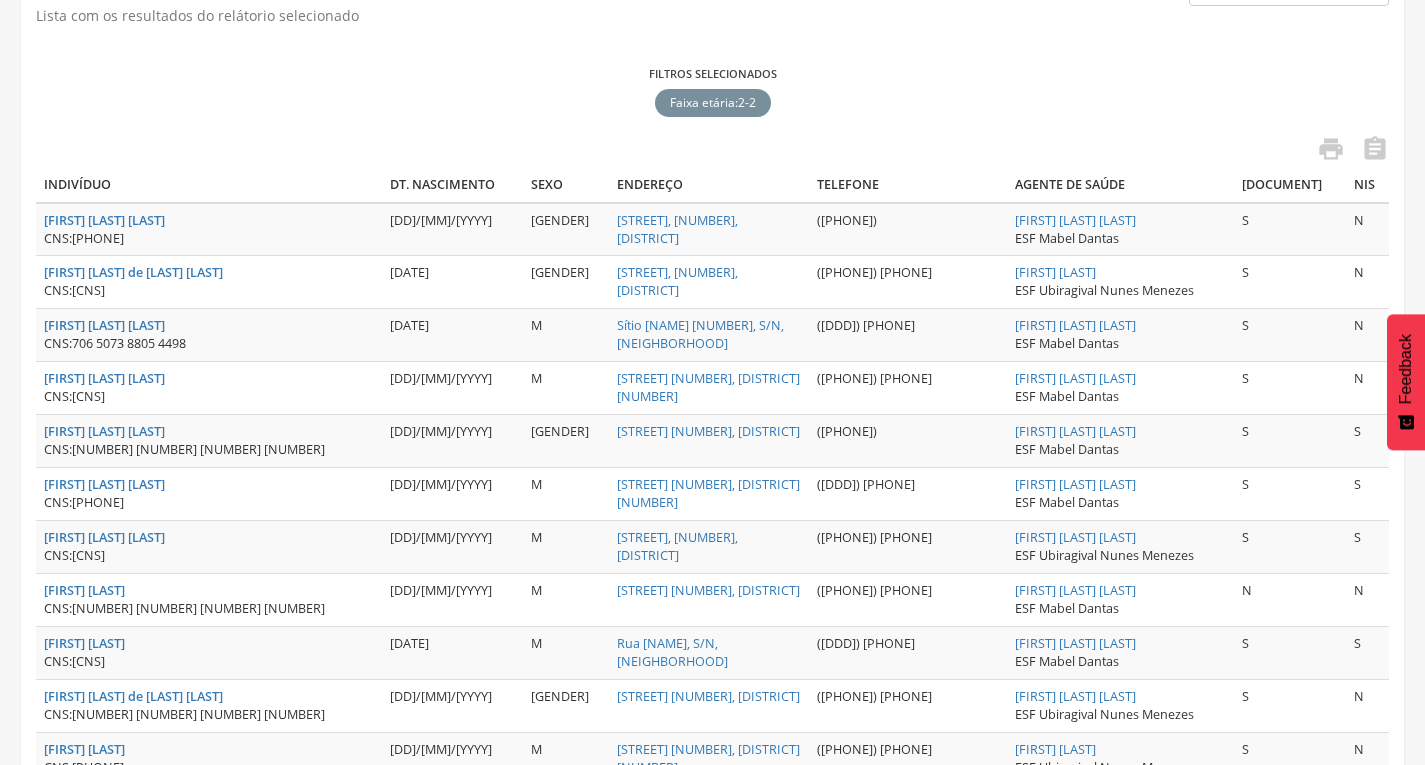 drag, startPoint x: 77, startPoint y: 559, endPoint x: 200, endPoint y: 553, distance: 123.146255 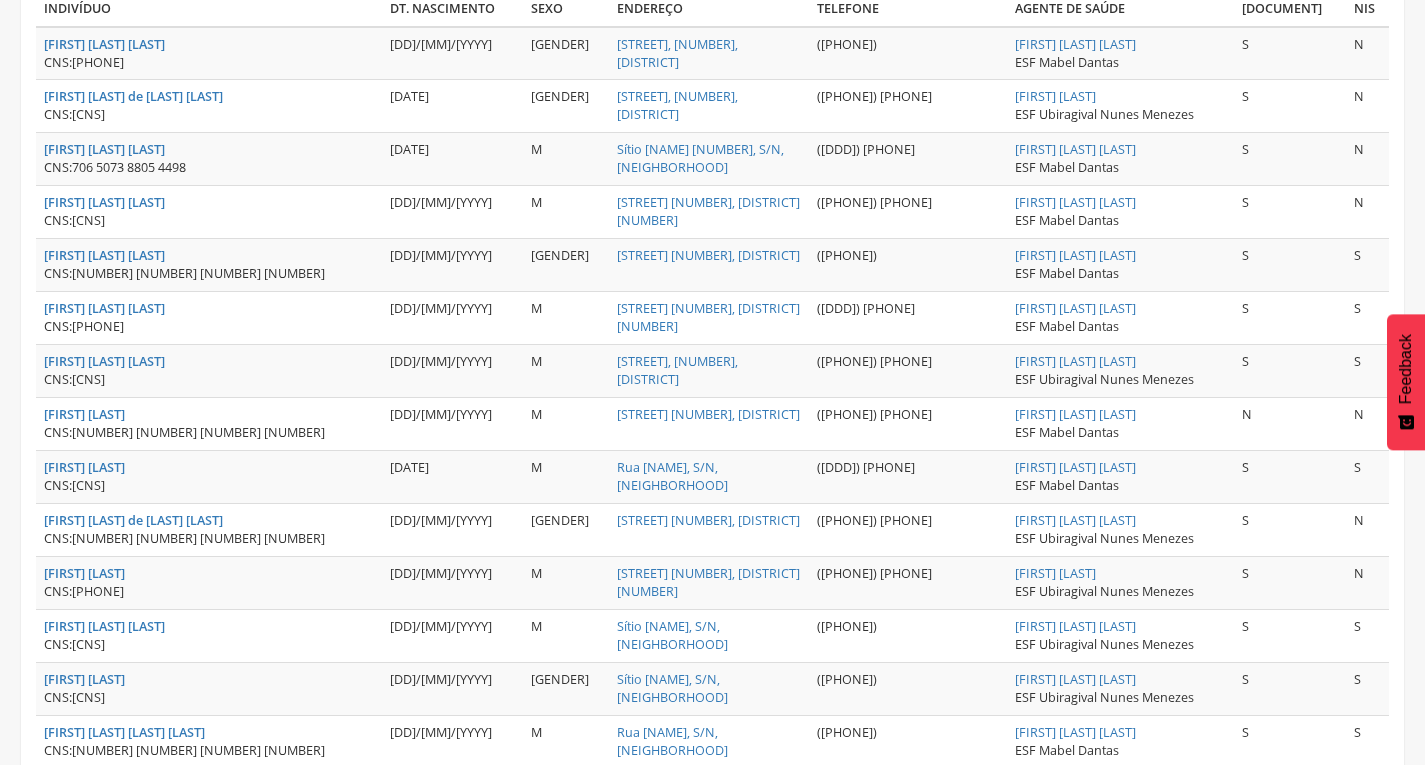 scroll, scrollTop: 618, scrollLeft: 0, axis: vertical 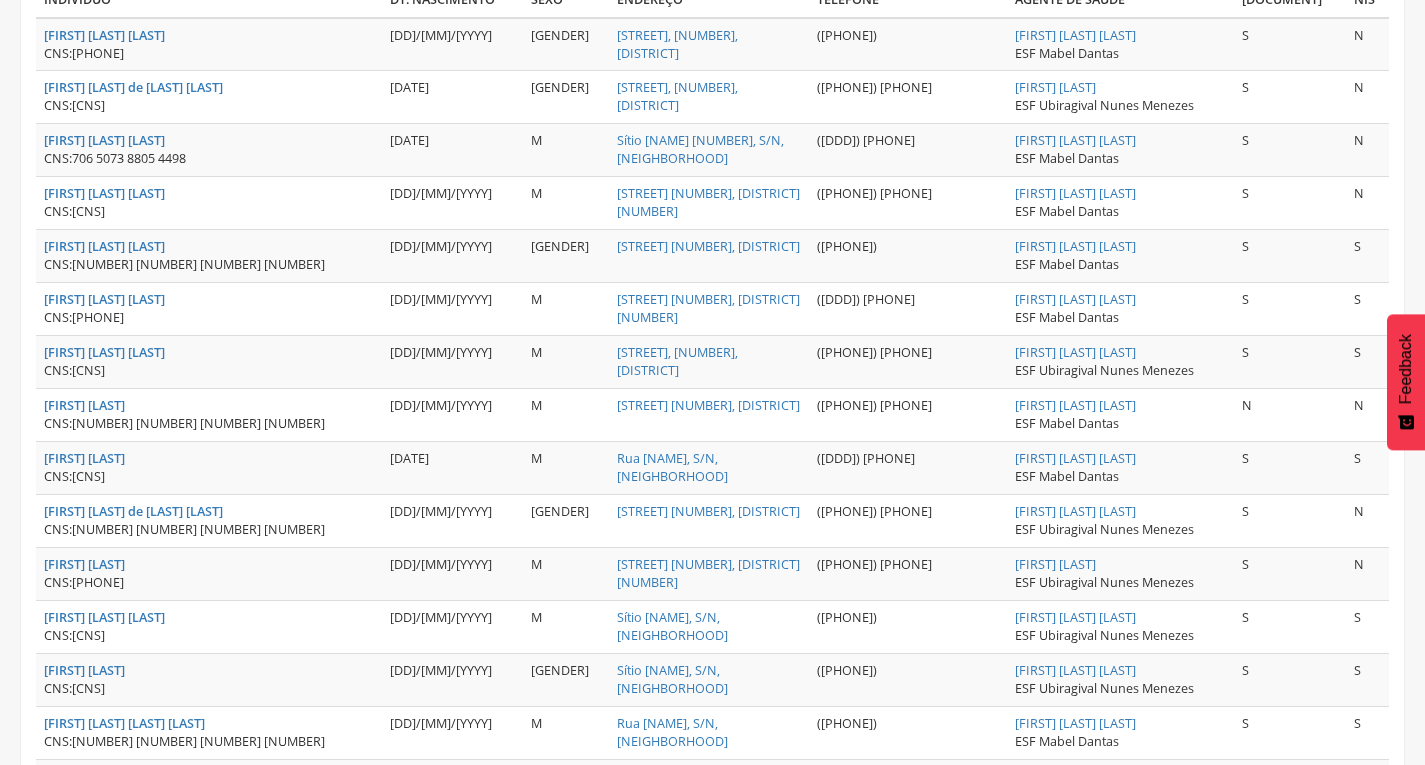 drag, startPoint x: 76, startPoint y: 632, endPoint x: 206, endPoint y: 634, distance: 130.01538 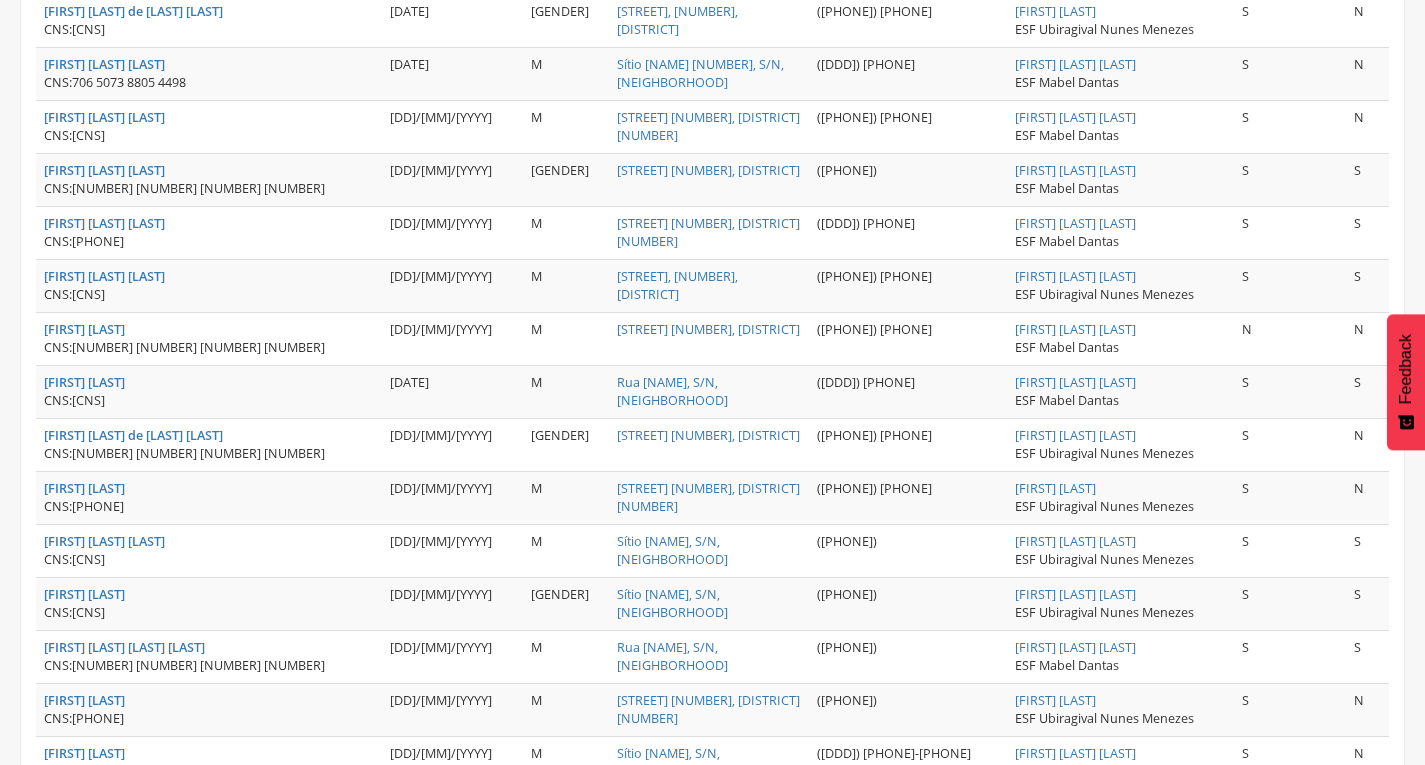 scroll, scrollTop: 719, scrollLeft: 0, axis: vertical 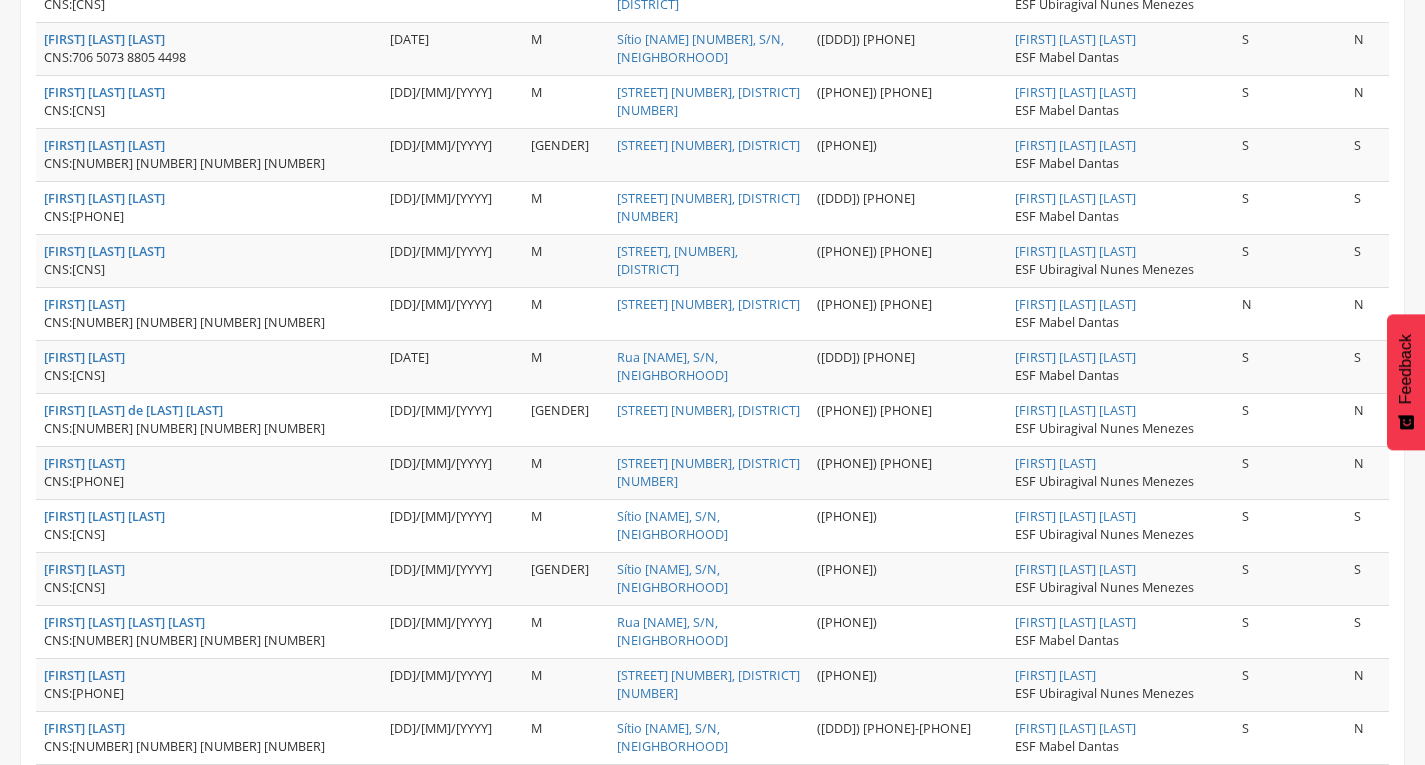 drag, startPoint x: 77, startPoint y: 591, endPoint x: 198, endPoint y: 591, distance: 121 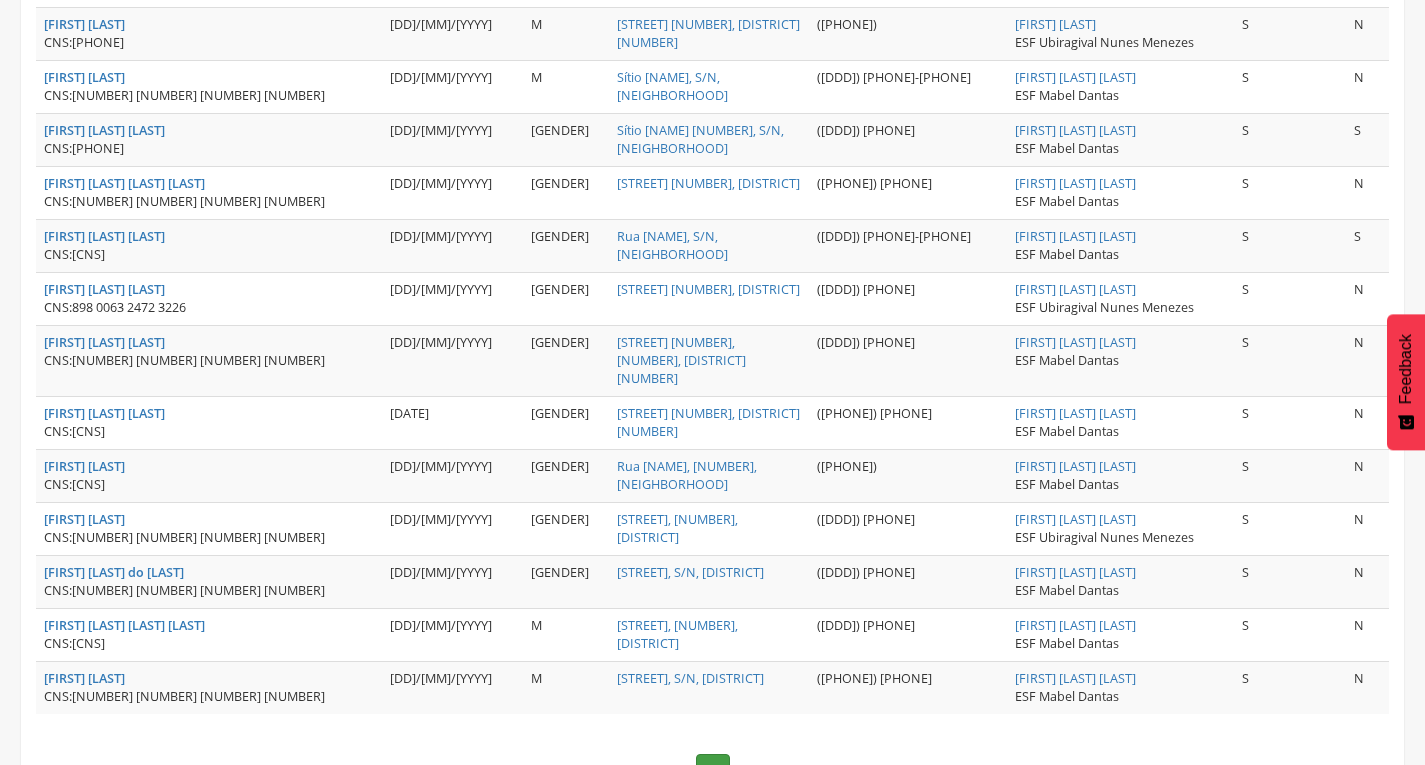 scroll, scrollTop: 1373, scrollLeft: 0, axis: vertical 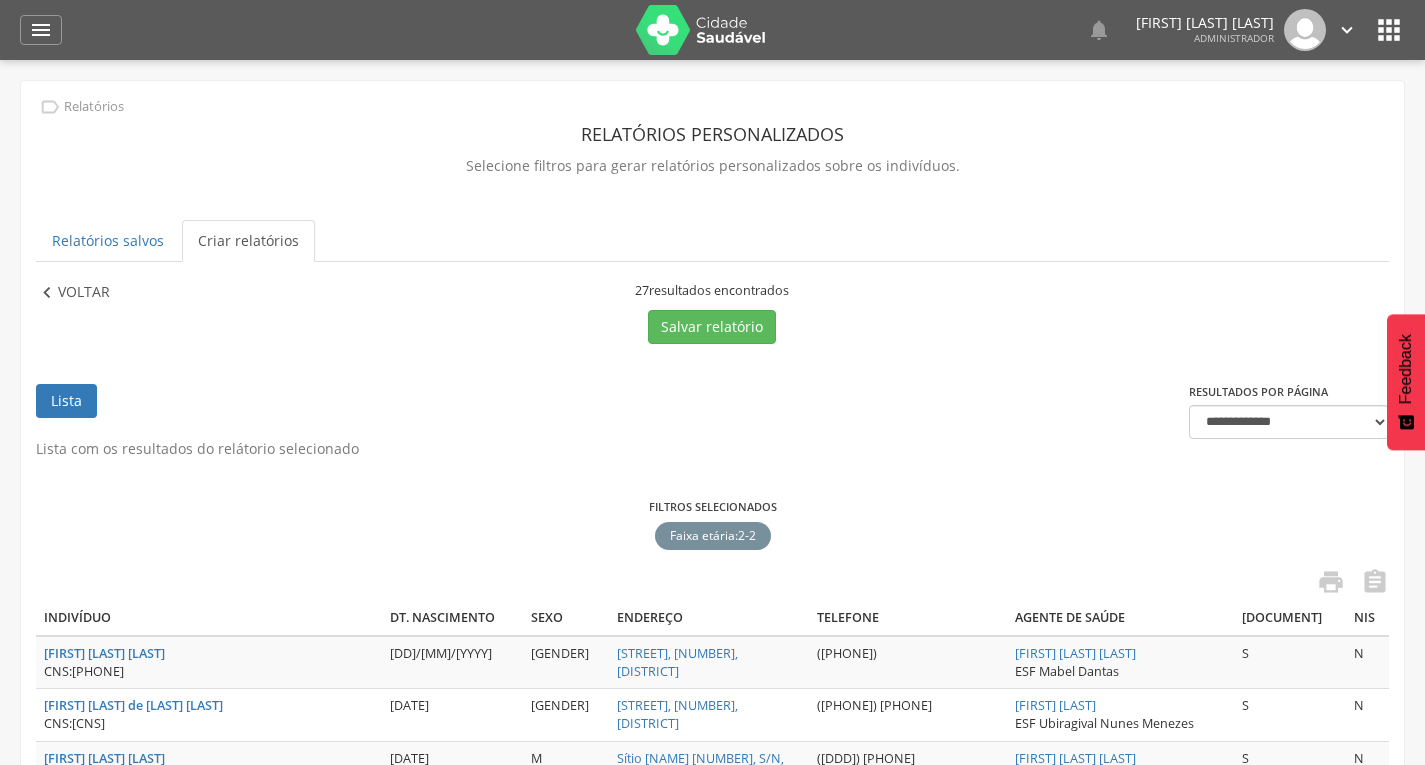 click on "Voltar" at bounding box center (84, 293) 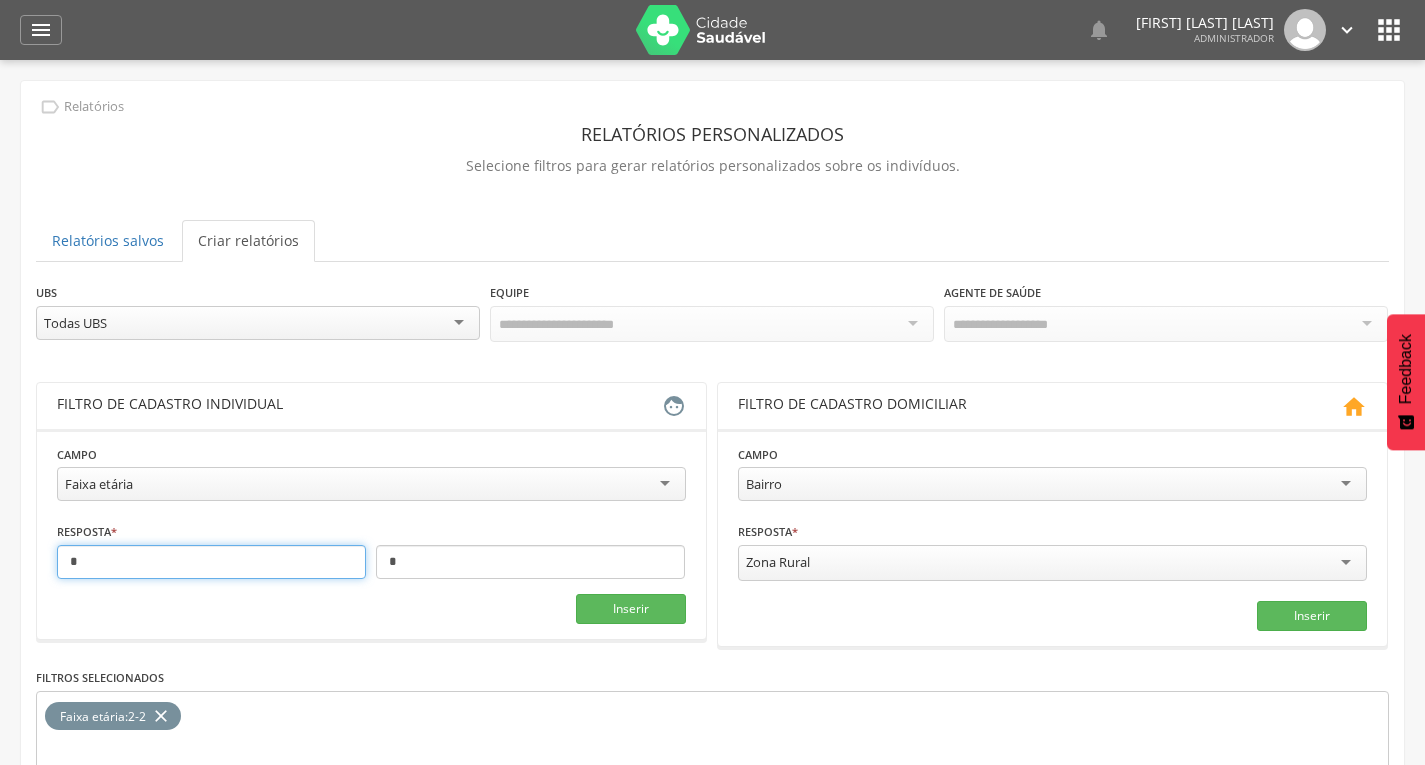 click on "*" at bounding box center [211, 562] 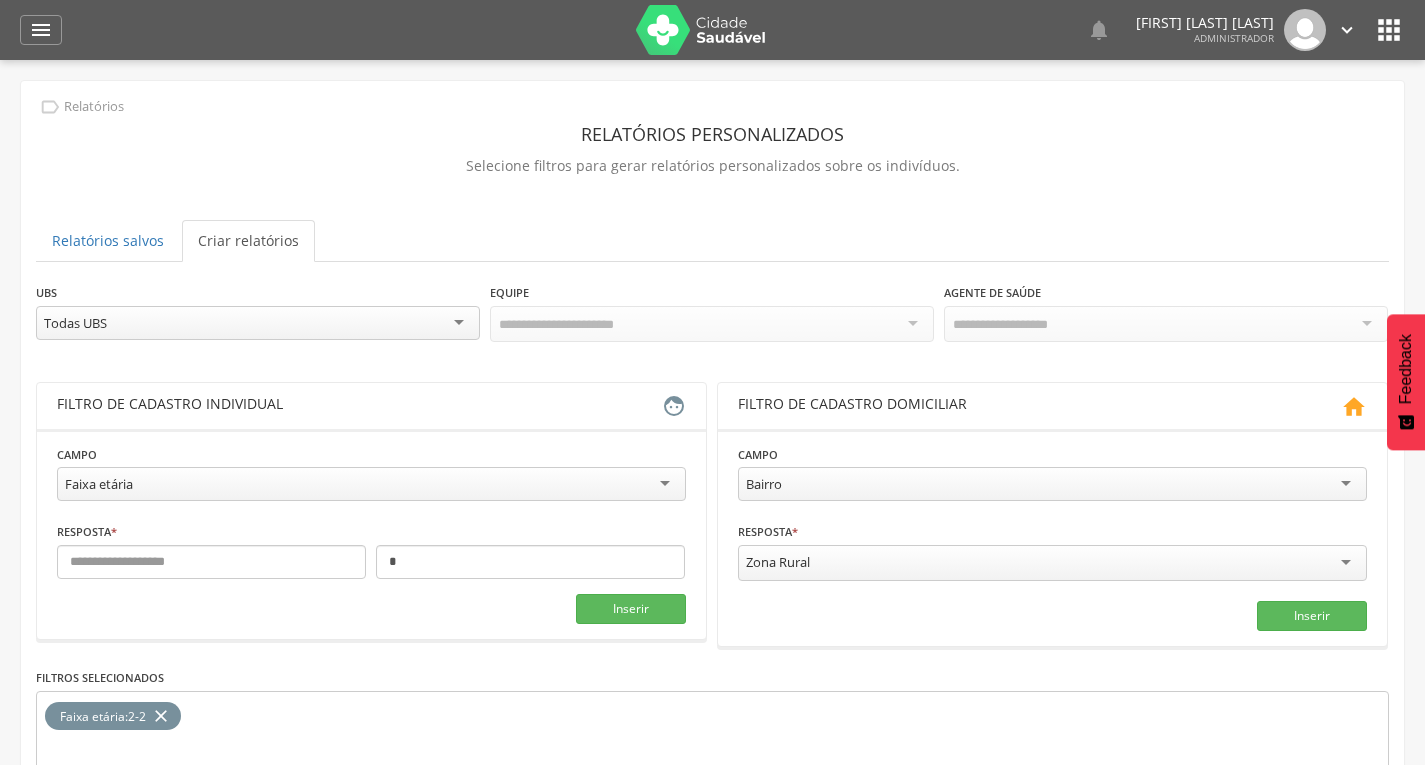 click on "close" at bounding box center (161, 716) 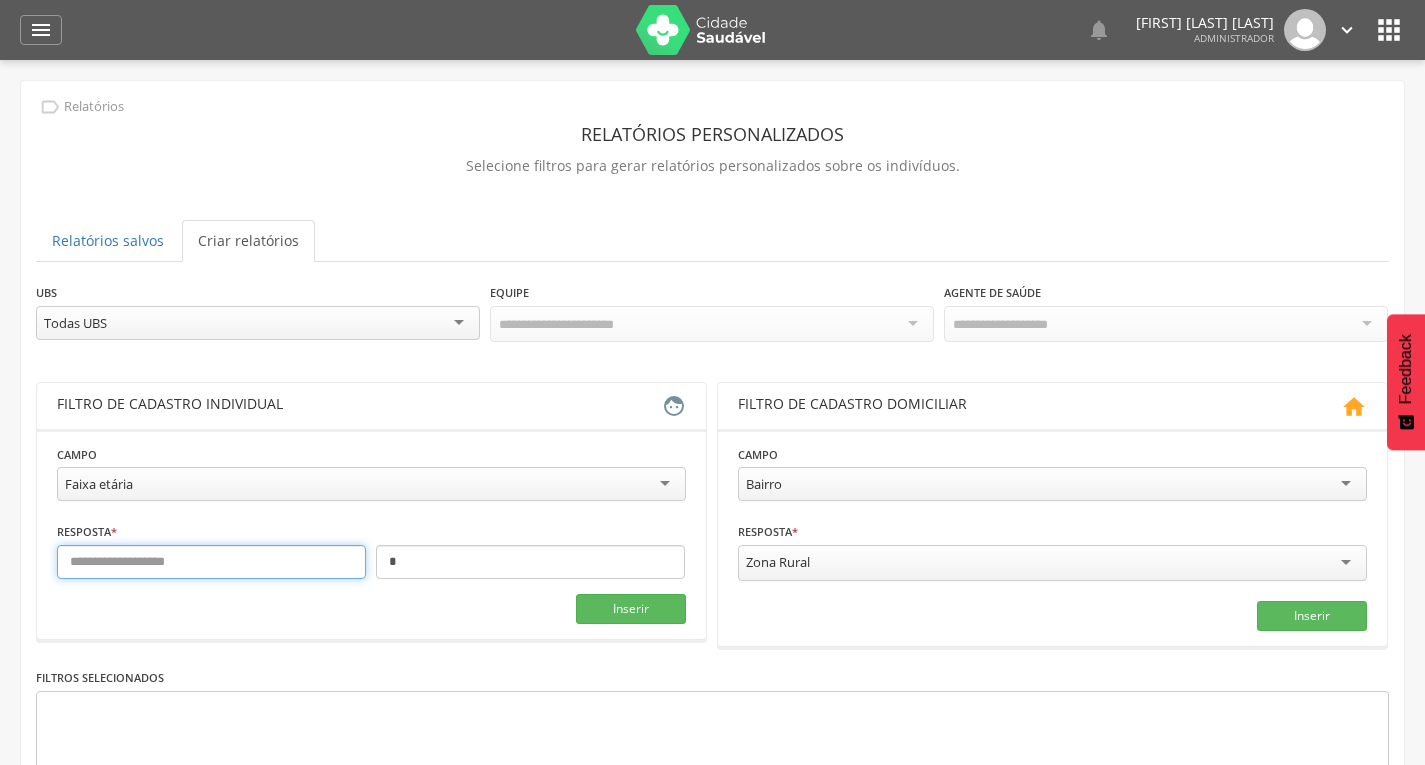 click at bounding box center (211, 562) 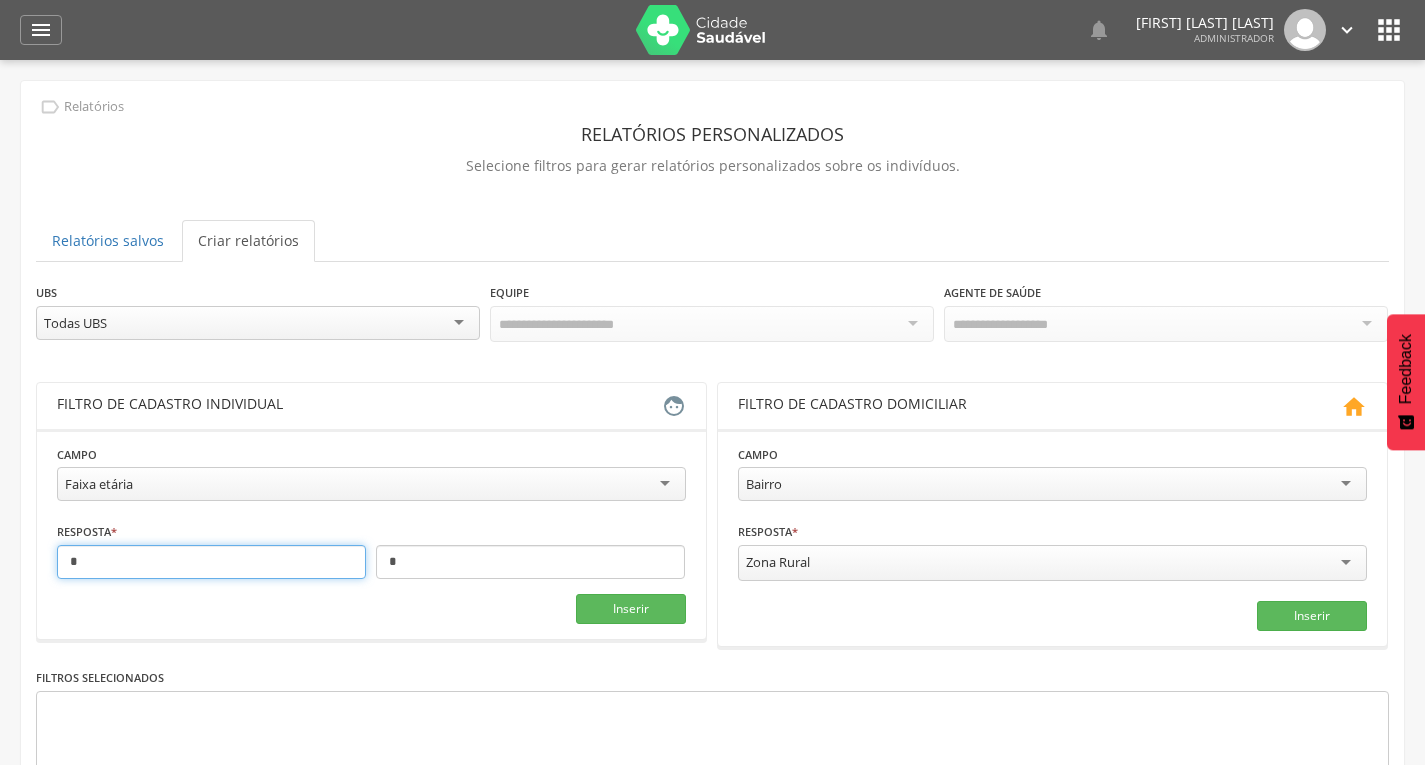 type on "*" 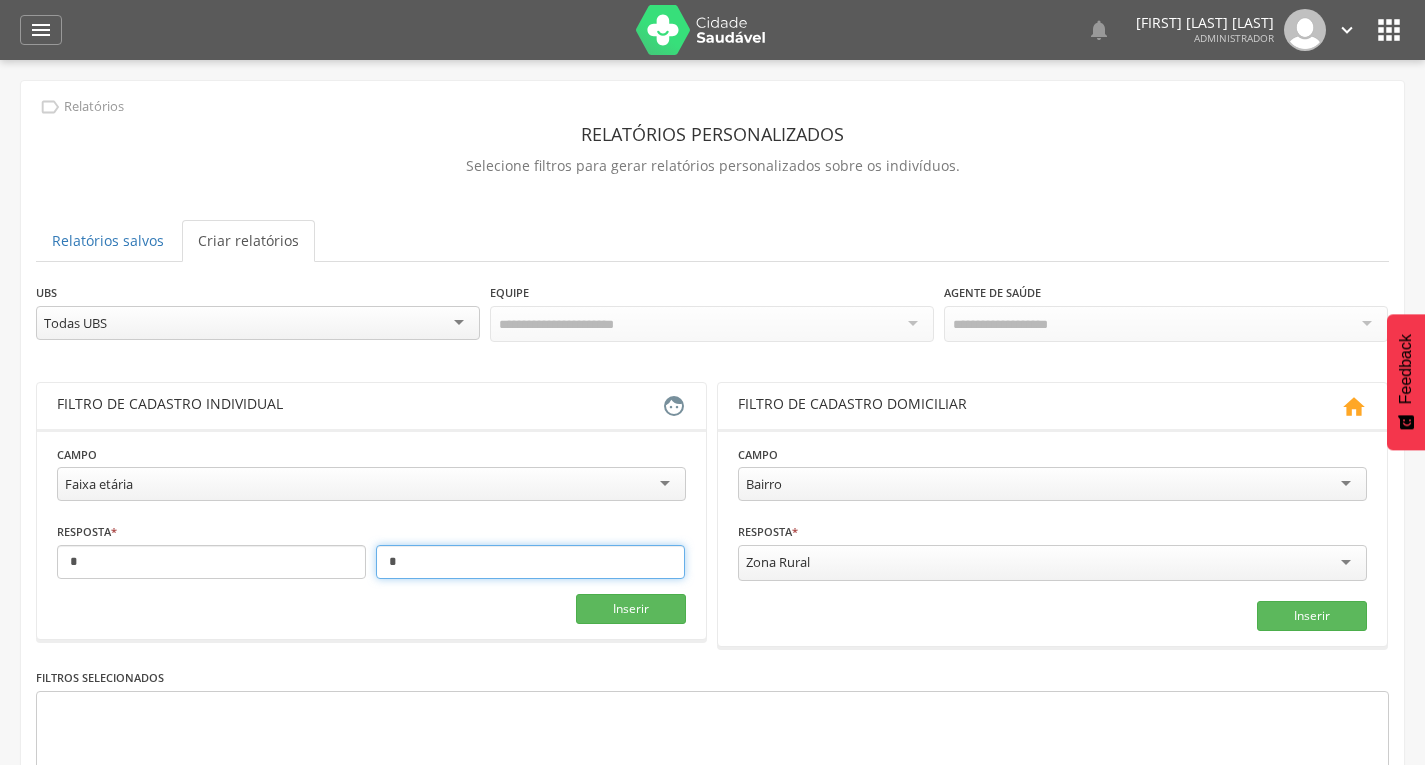 click on "*" at bounding box center [530, 562] 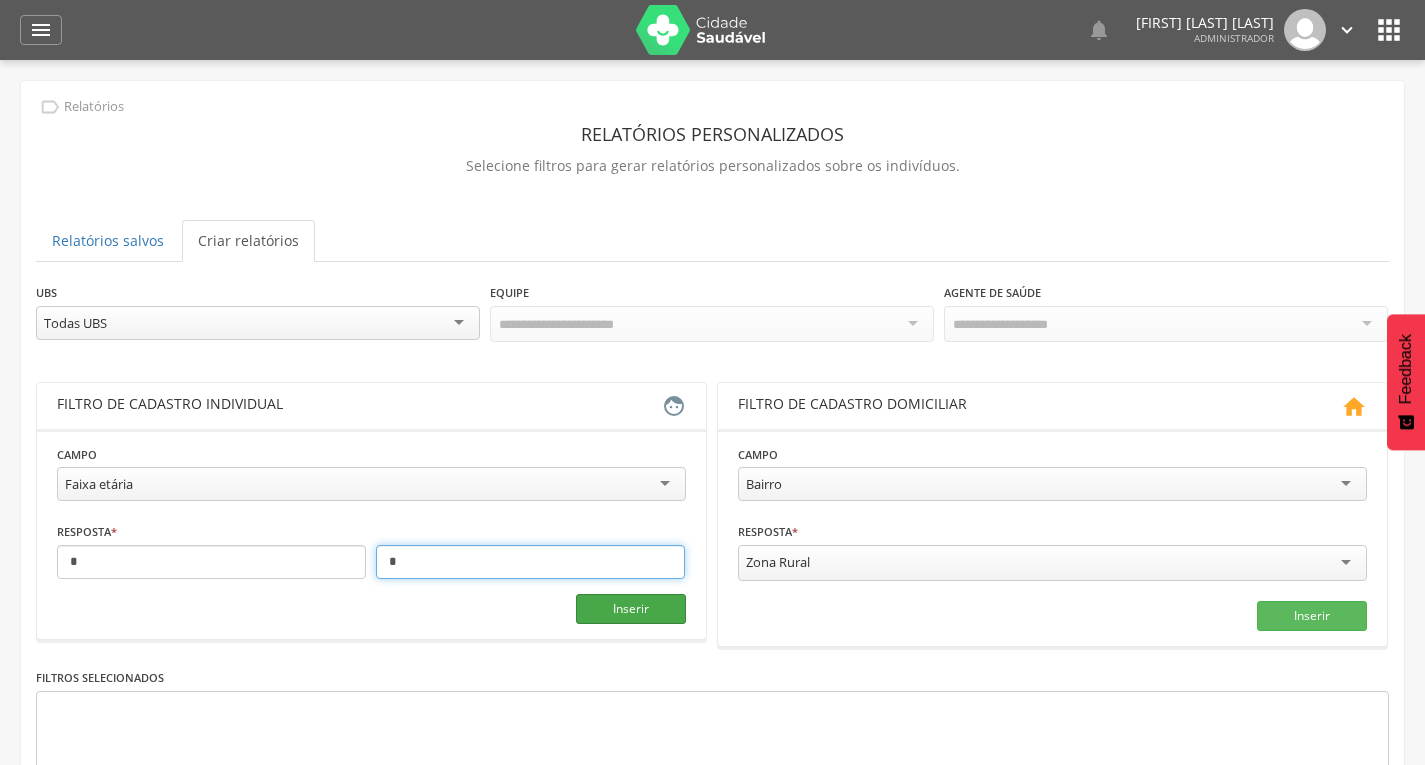 type on "*" 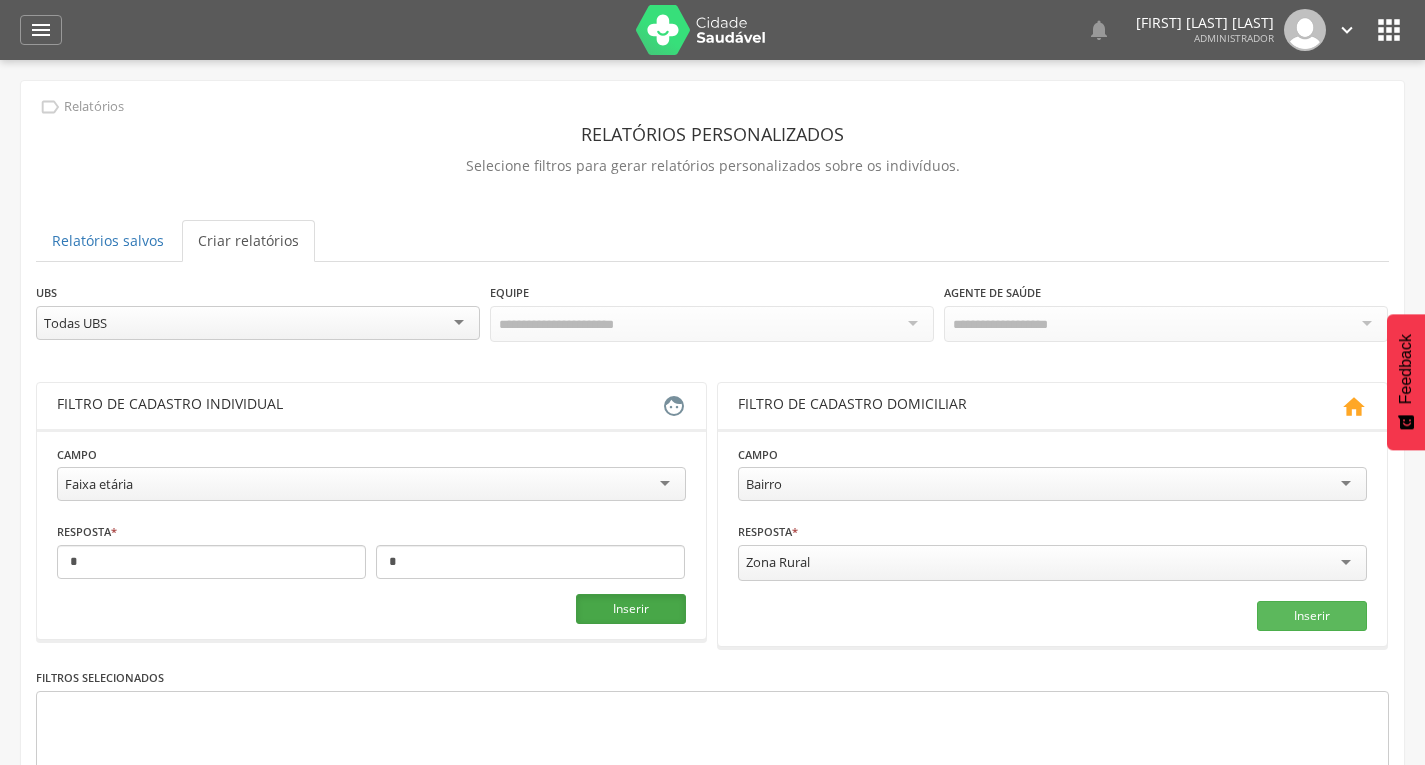 click on "Inserir" at bounding box center (631, 609) 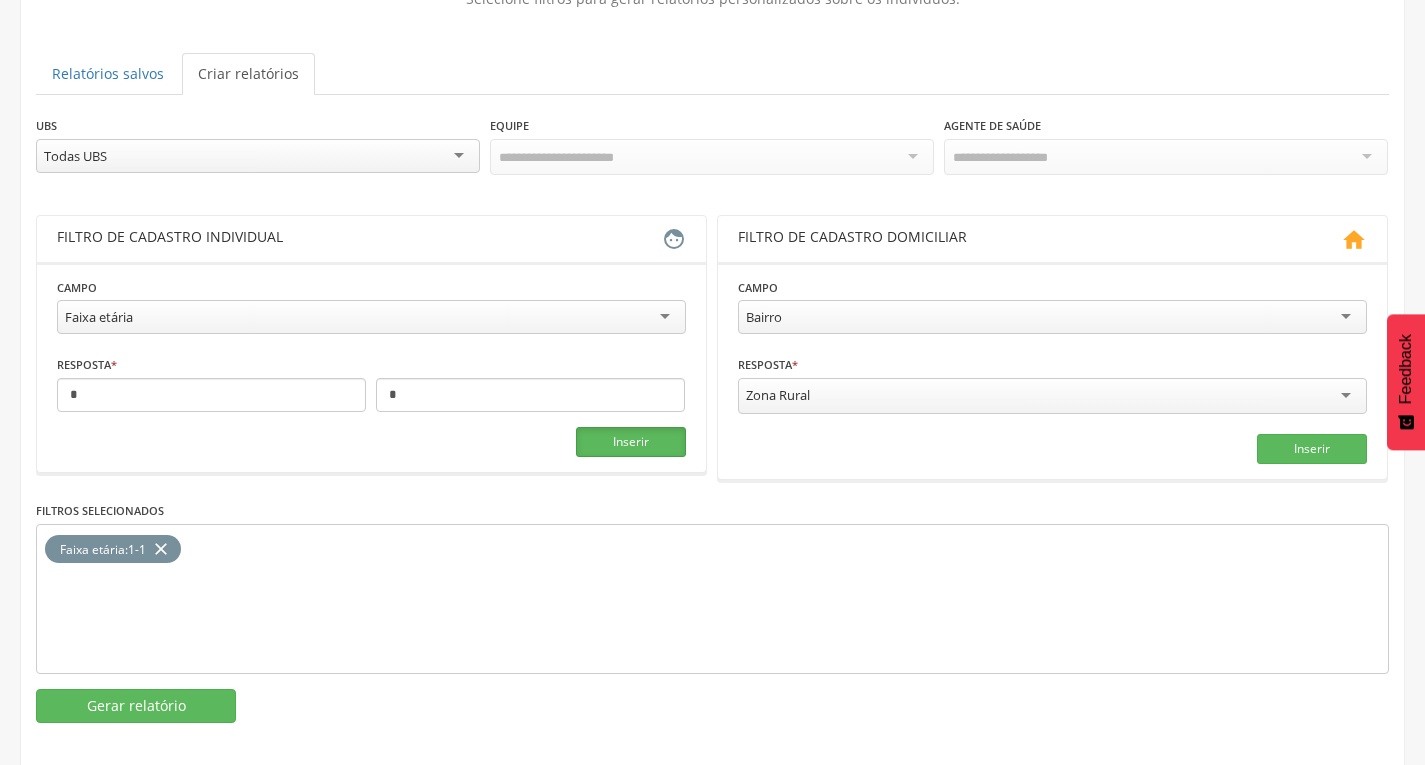 scroll, scrollTop: 177, scrollLeft: 0, axis: vertical 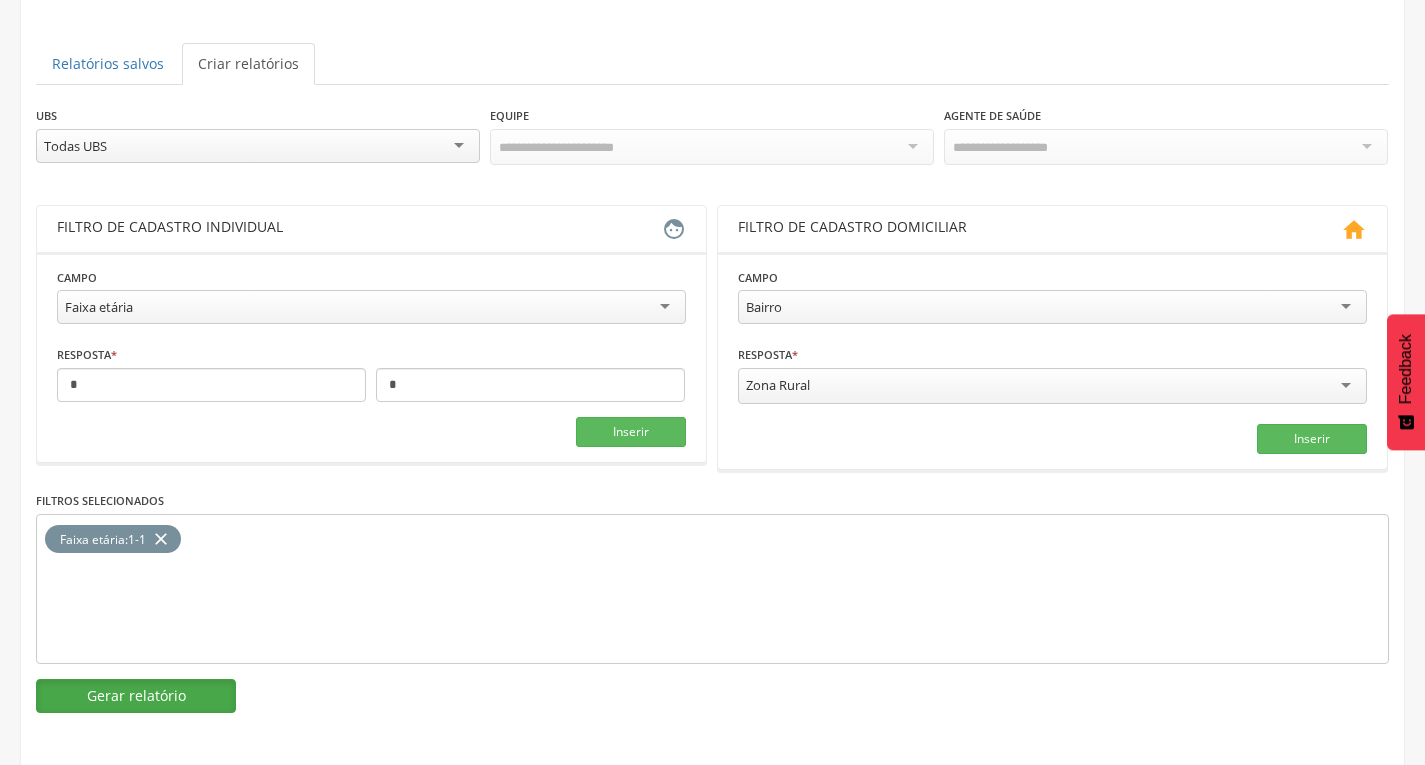 click on "Gerar relatório" at bounding box center (136, 696) 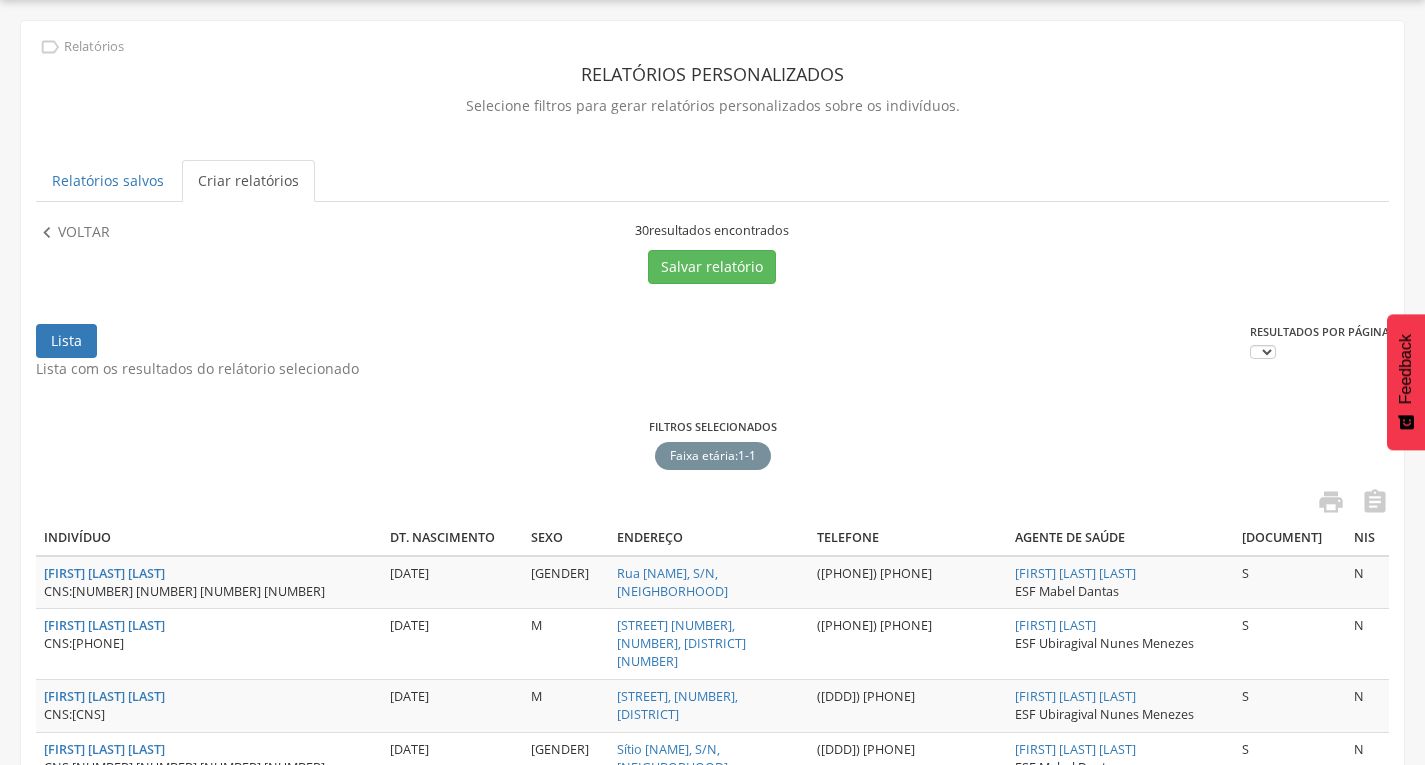 scroll, scrollTop: 177, scrollLeft: 0, axis: vertical 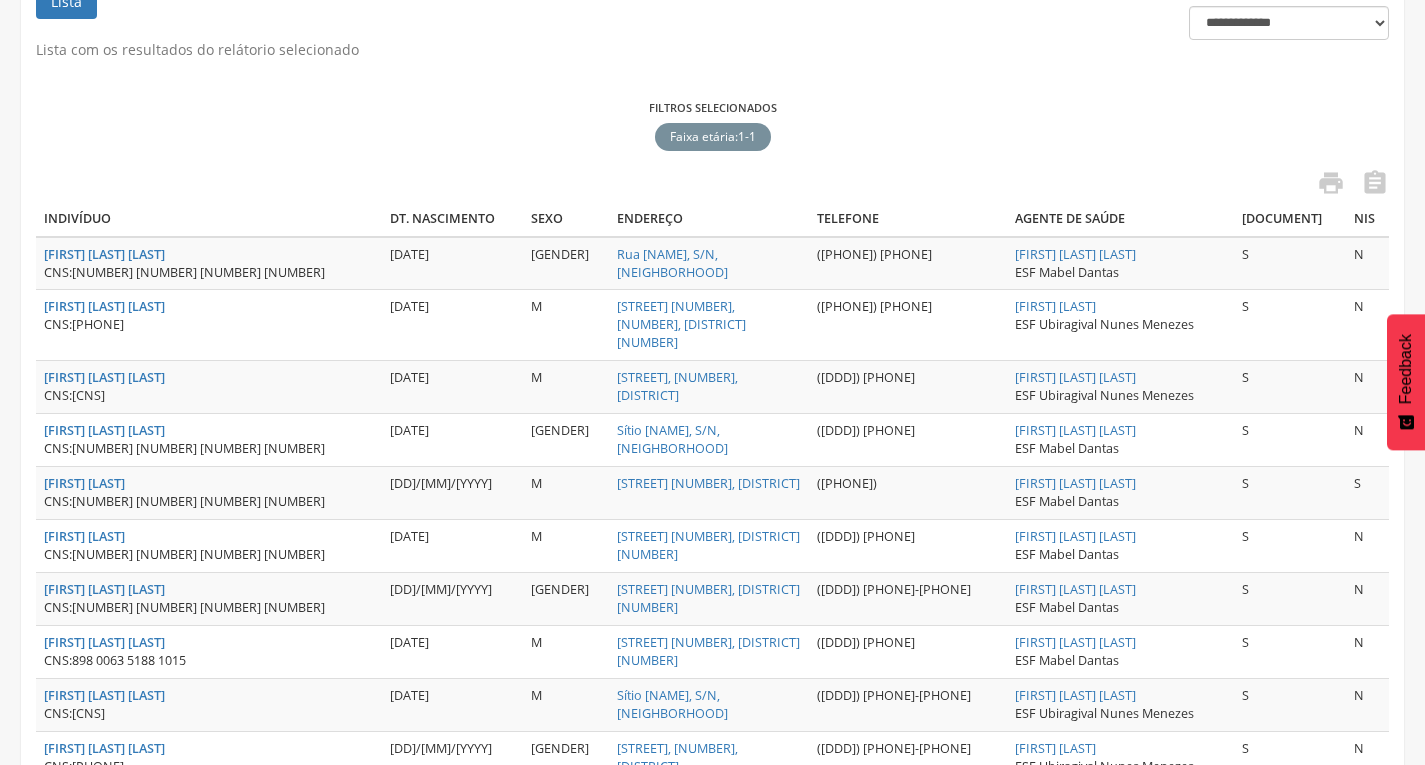 drag, startPoint x: 75, startPoint y: 329, endPoint x: 204, endPoint y: 325, distance: 129.062 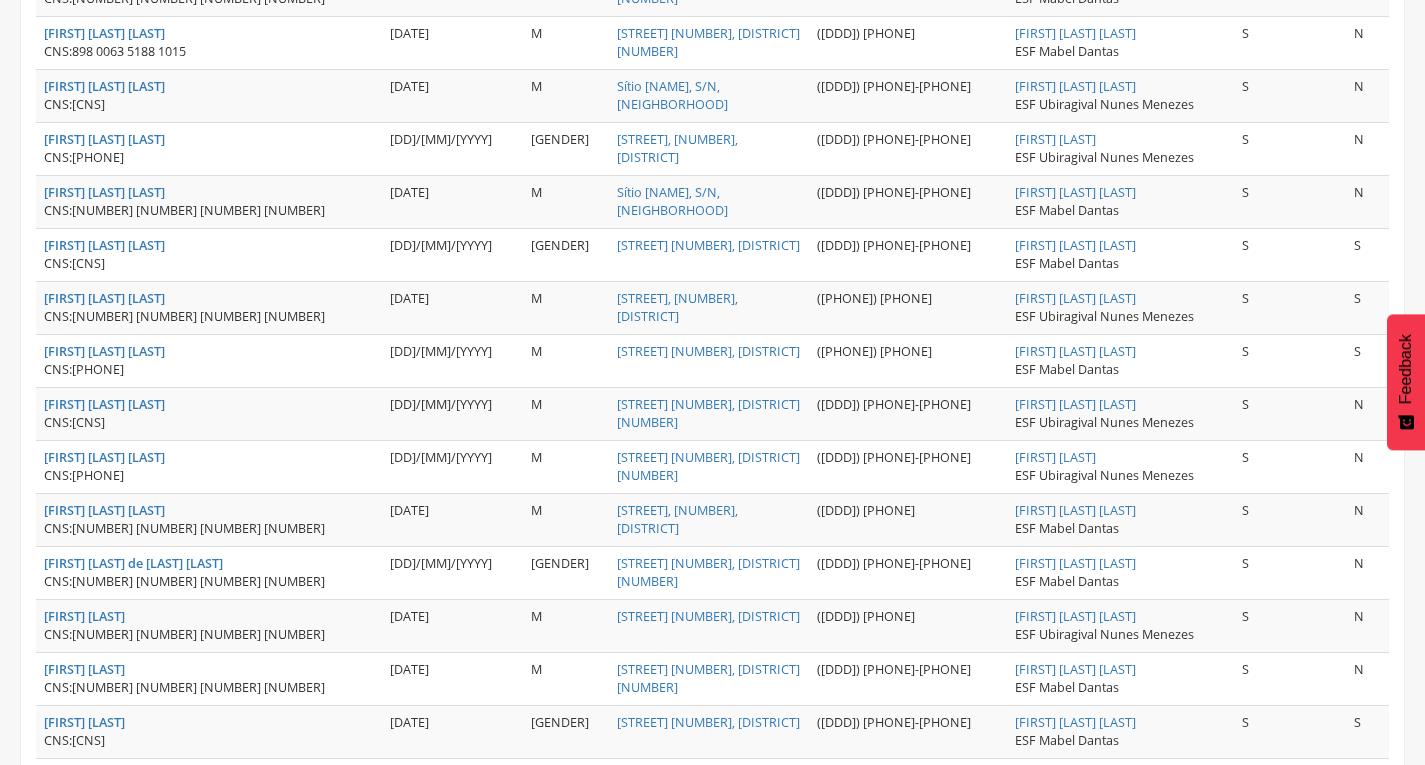scroll, scrollTop: 1002, scrollLeft: 0, axis: vertical 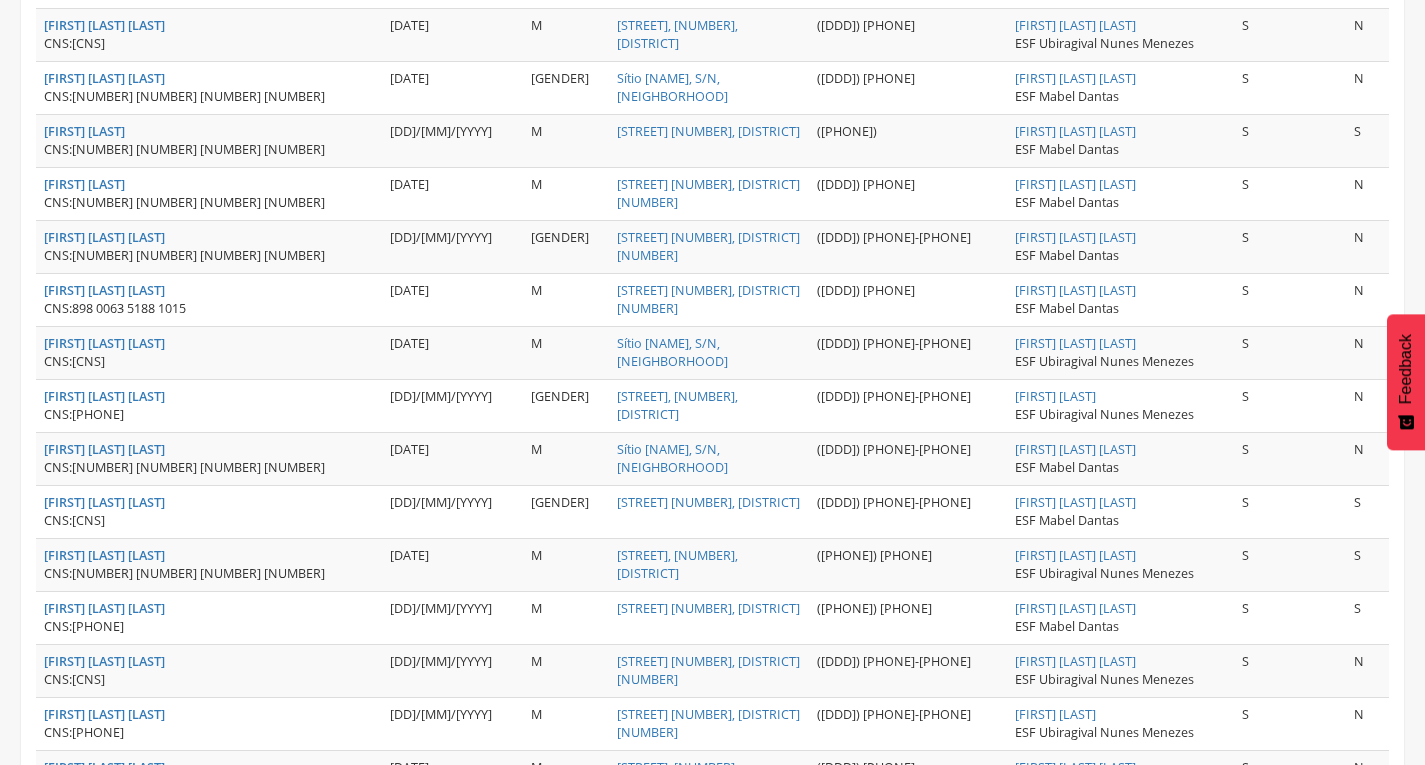 drag, startPoint x: 72, startPoint y: 505, endPoint x: 207, endPoint y: 505, distance: 135 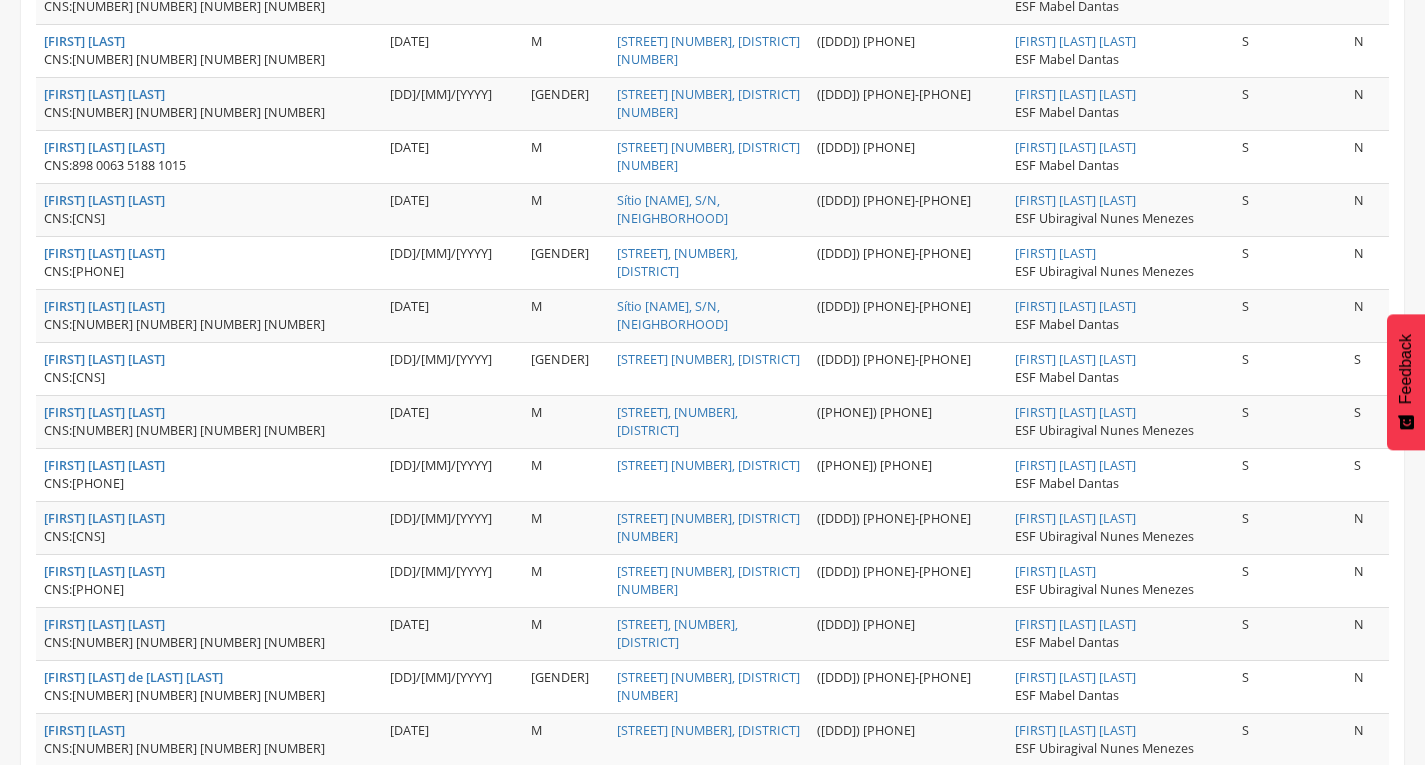 scroll, scrollTop: 901, scrollLeft: 0, axis: vertical 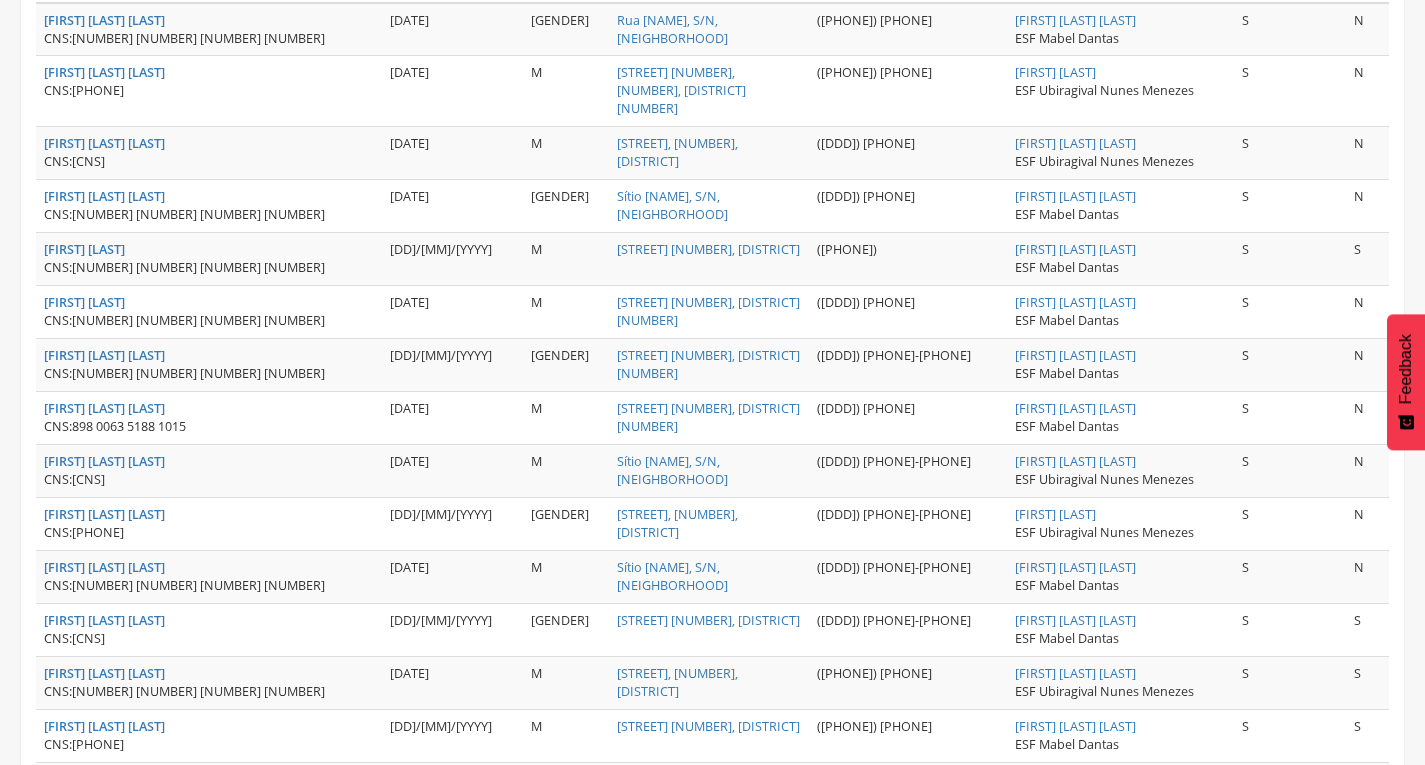 drag, startPoint x: 76, startPoint y: 617, endPoint x: 194, endPoint y: 618, distance: 118.004234 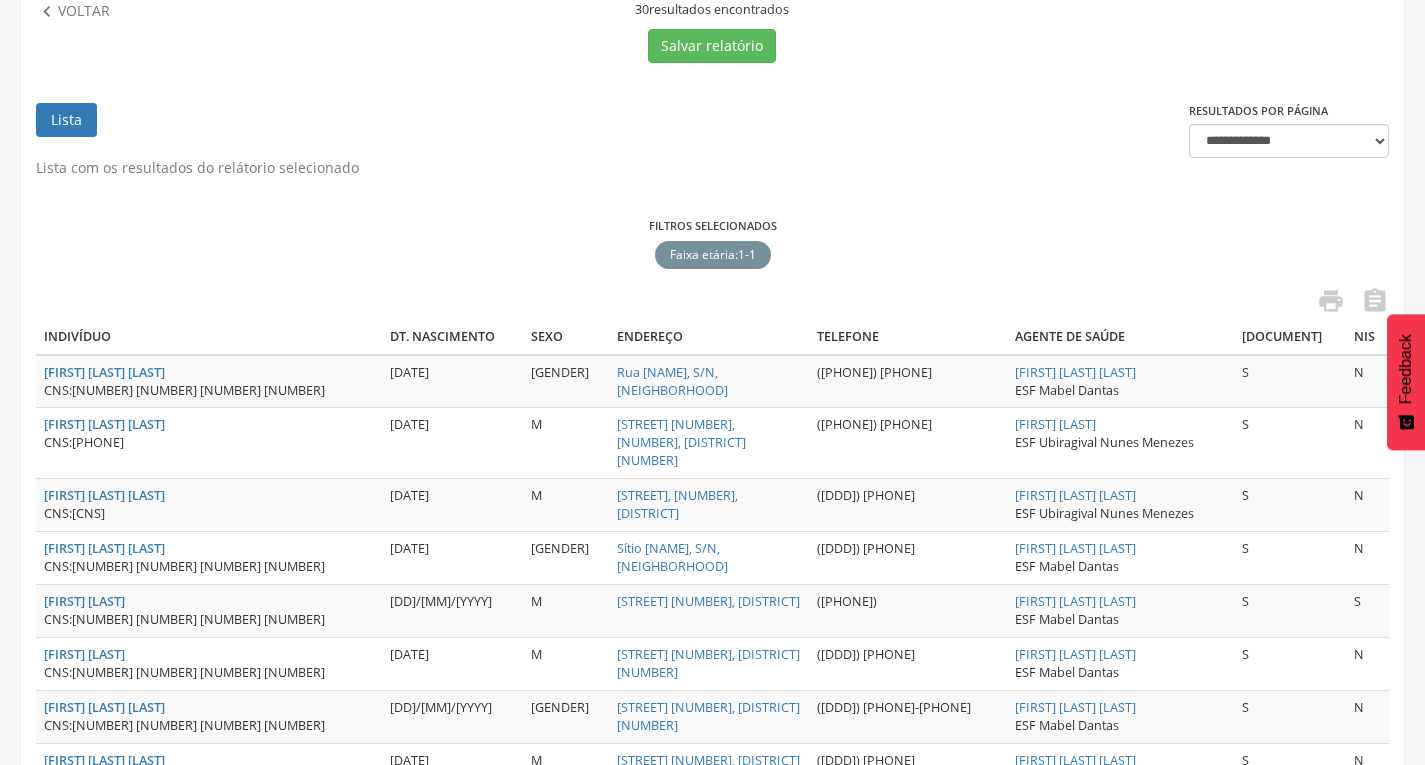 scroll, scrollTop: 360, scrollLeft: 0, axis: vertical 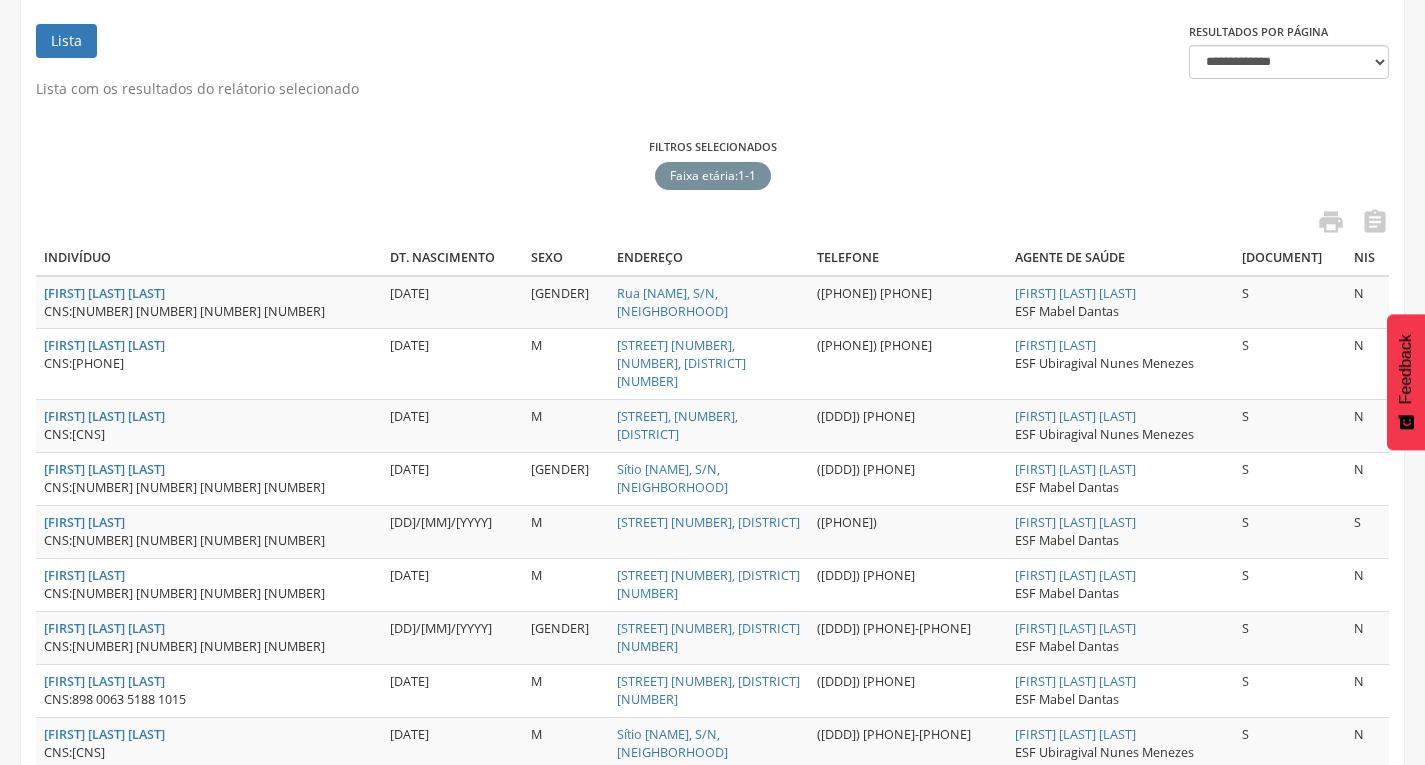 drag, startPoint x: 76, startPoint y: 419, endPoint x: 202, endPoint y: 424, distance: 126.09917 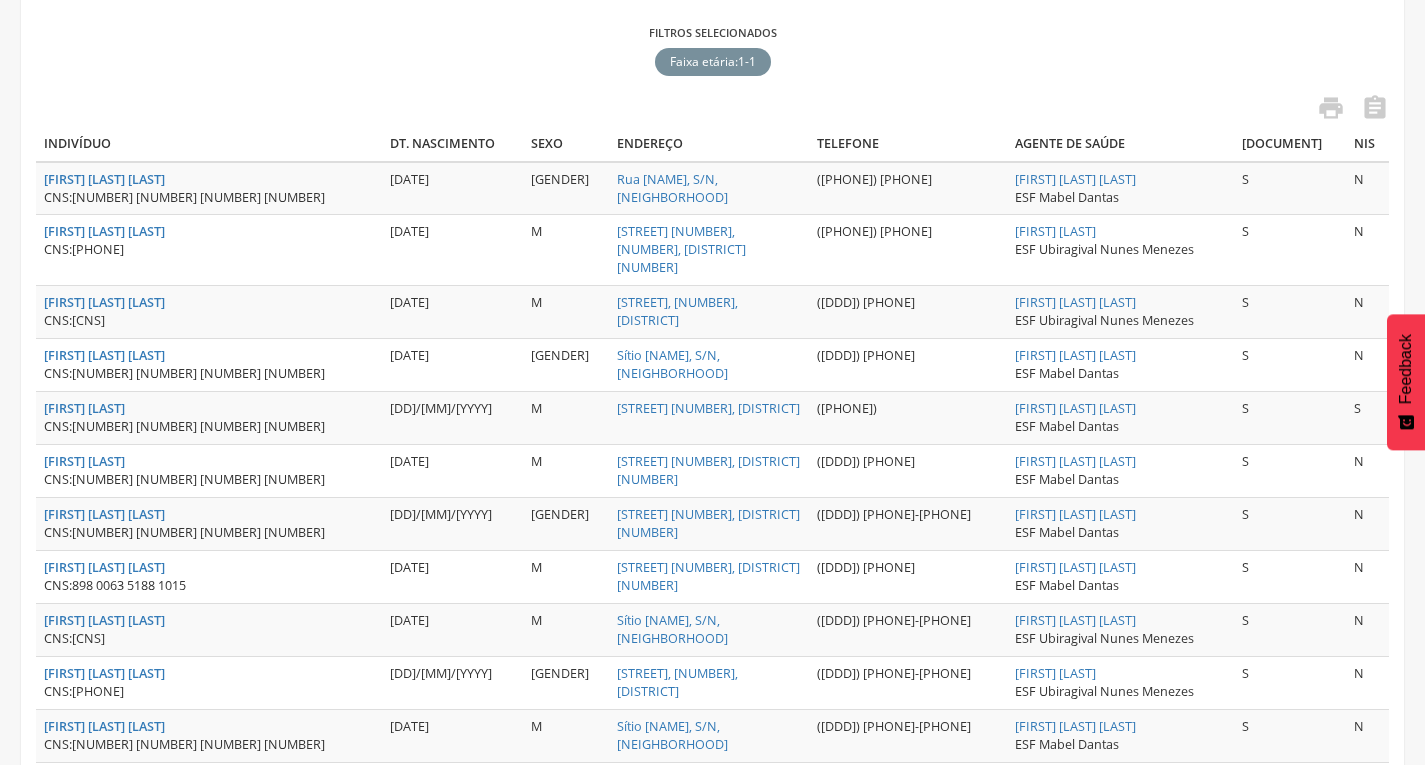 scroll, scrollTop: 483, scrollLeft: 0, axis: vertical 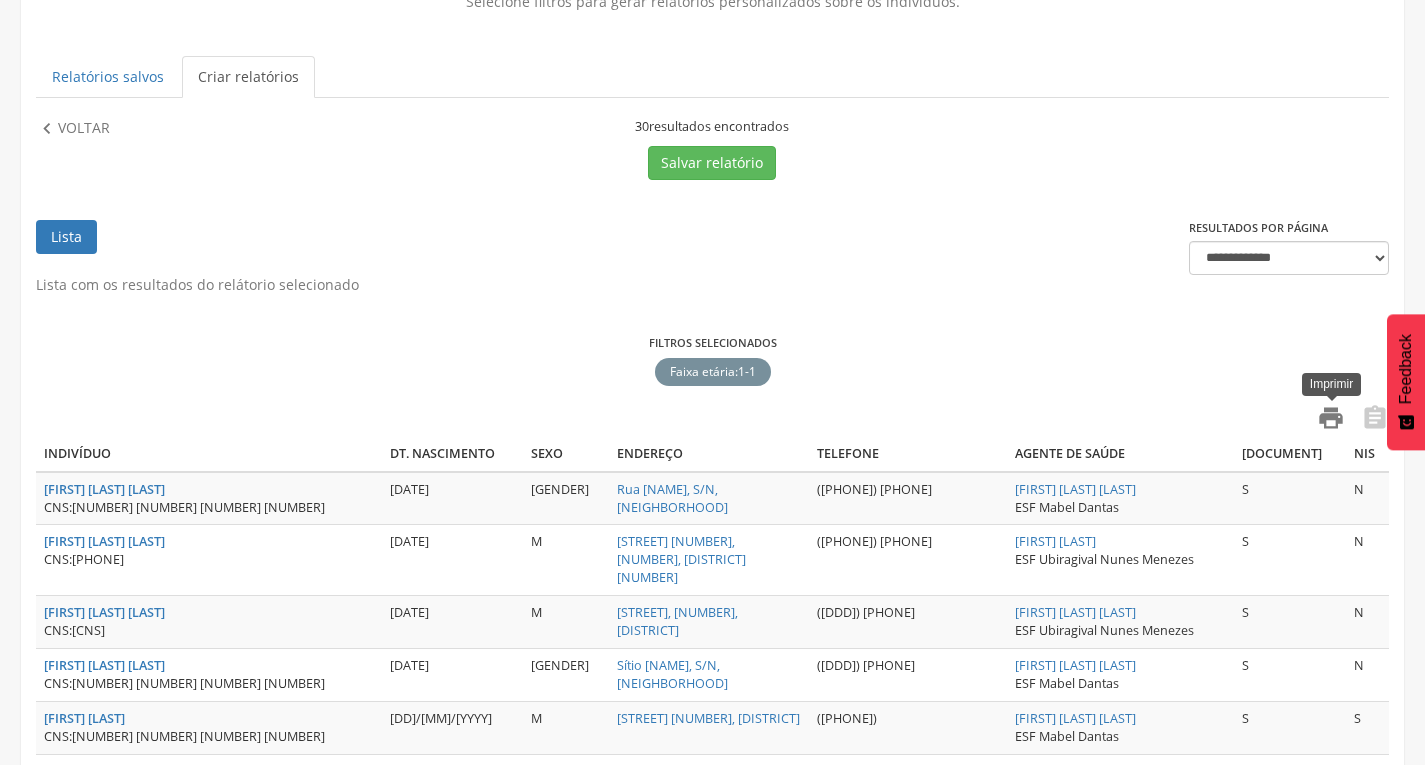 click on "" at bounding box center [1331, 418] 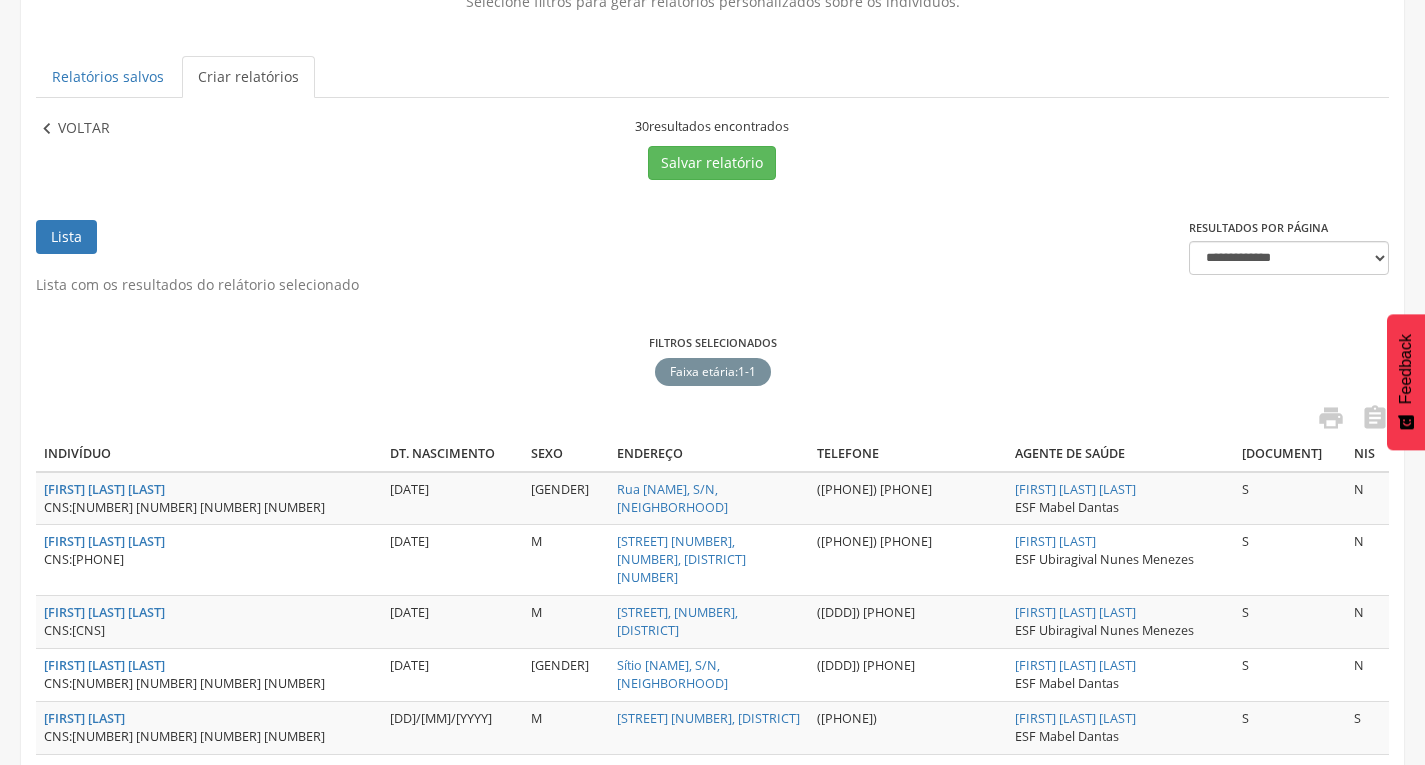 click on "Voltar" at bounding box center (84, 129) 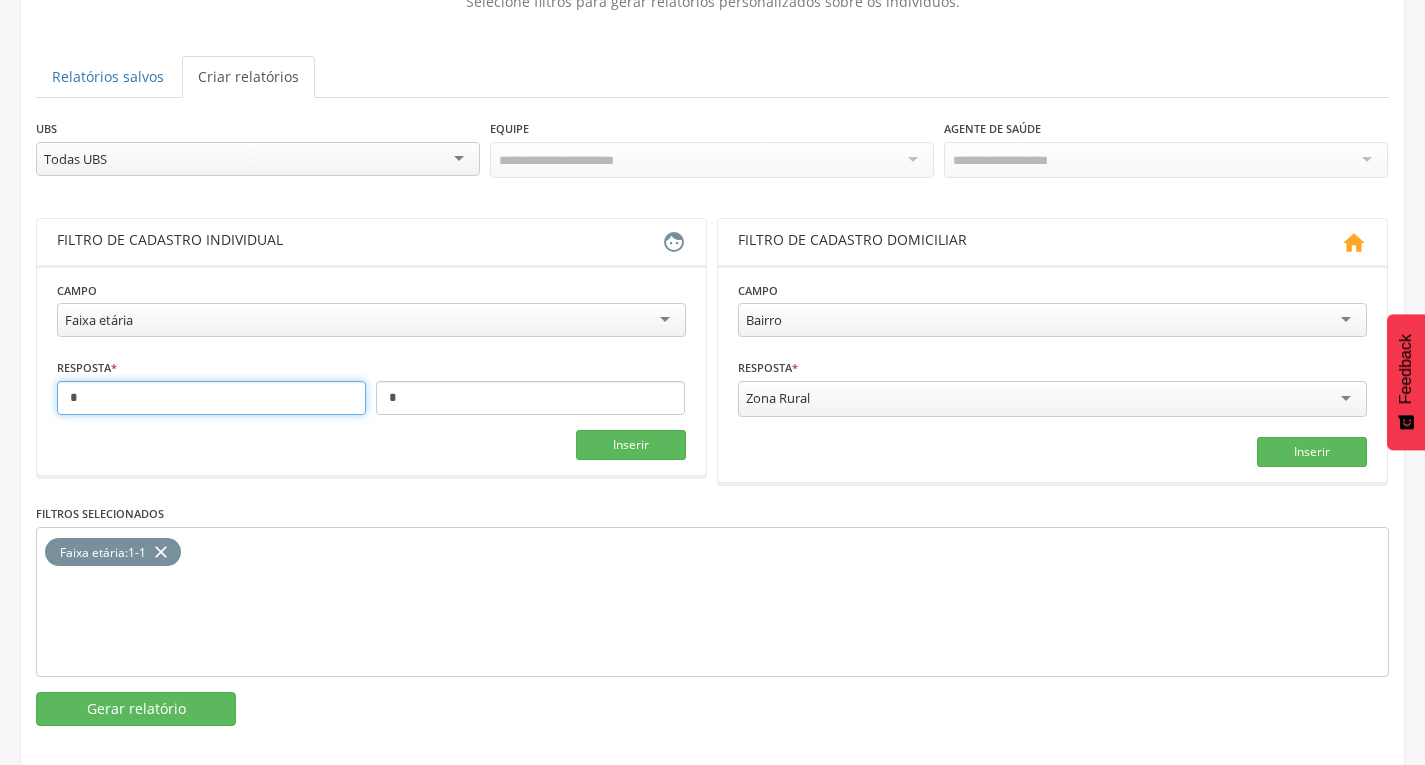 click on "*" at bounding box center [211, 398] 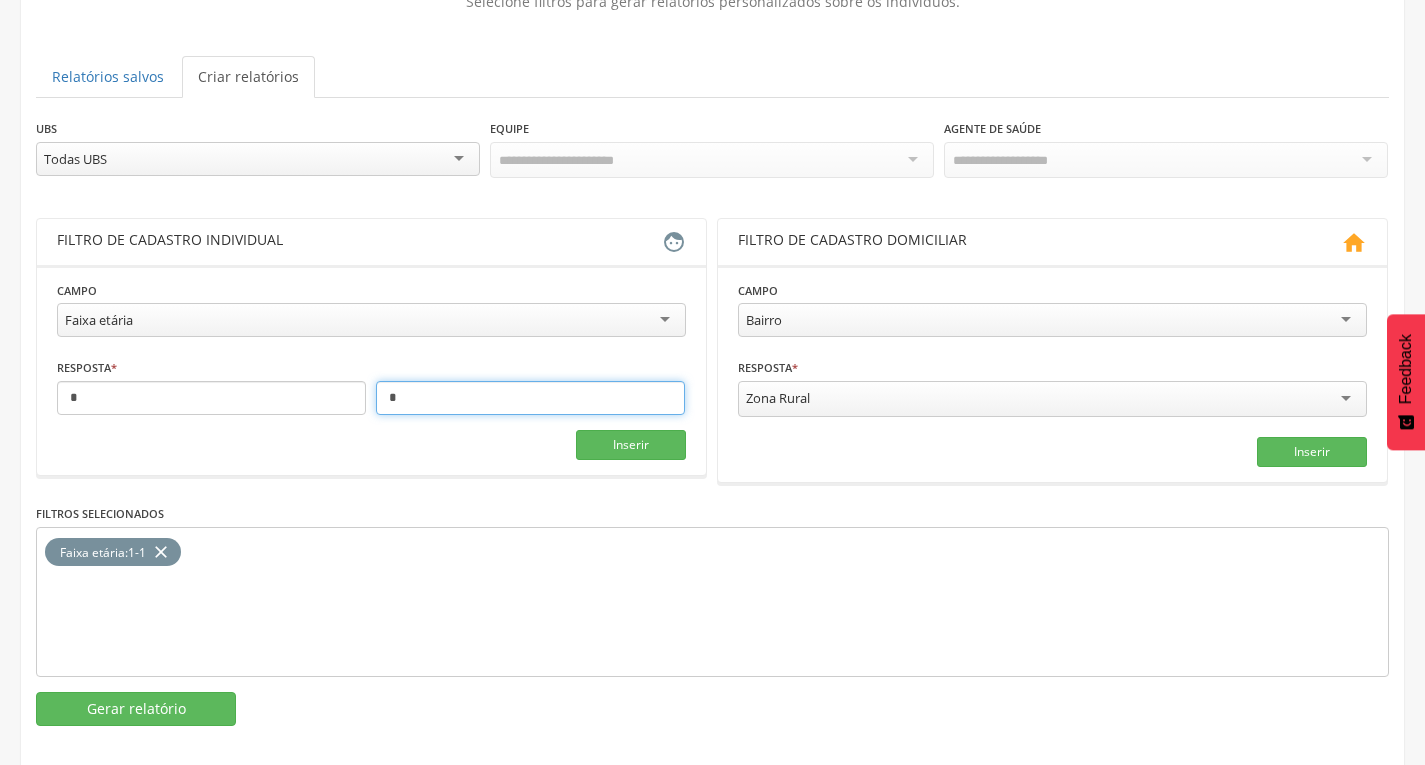 click on "*" at bounding box center (530, 398) 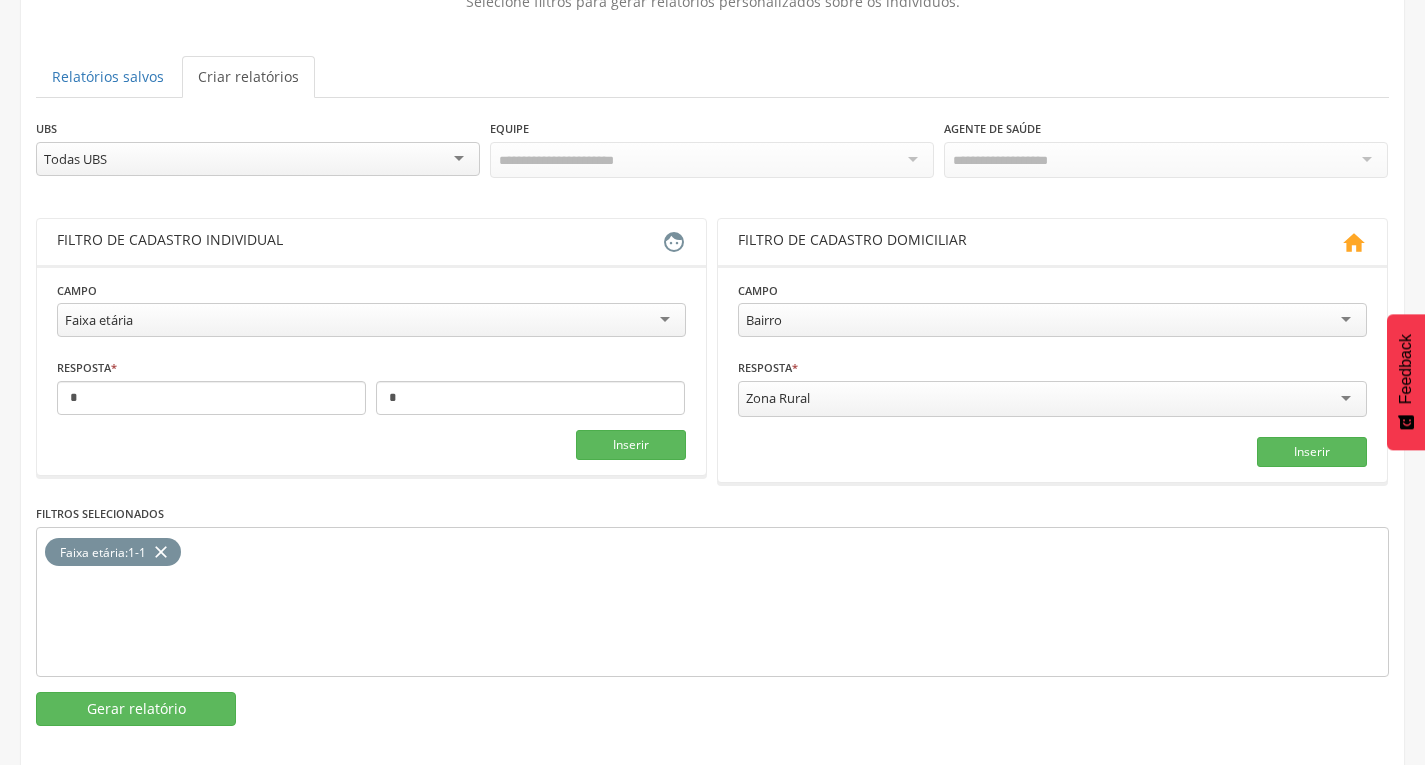 click on "close" at bounding box center (161, 552) 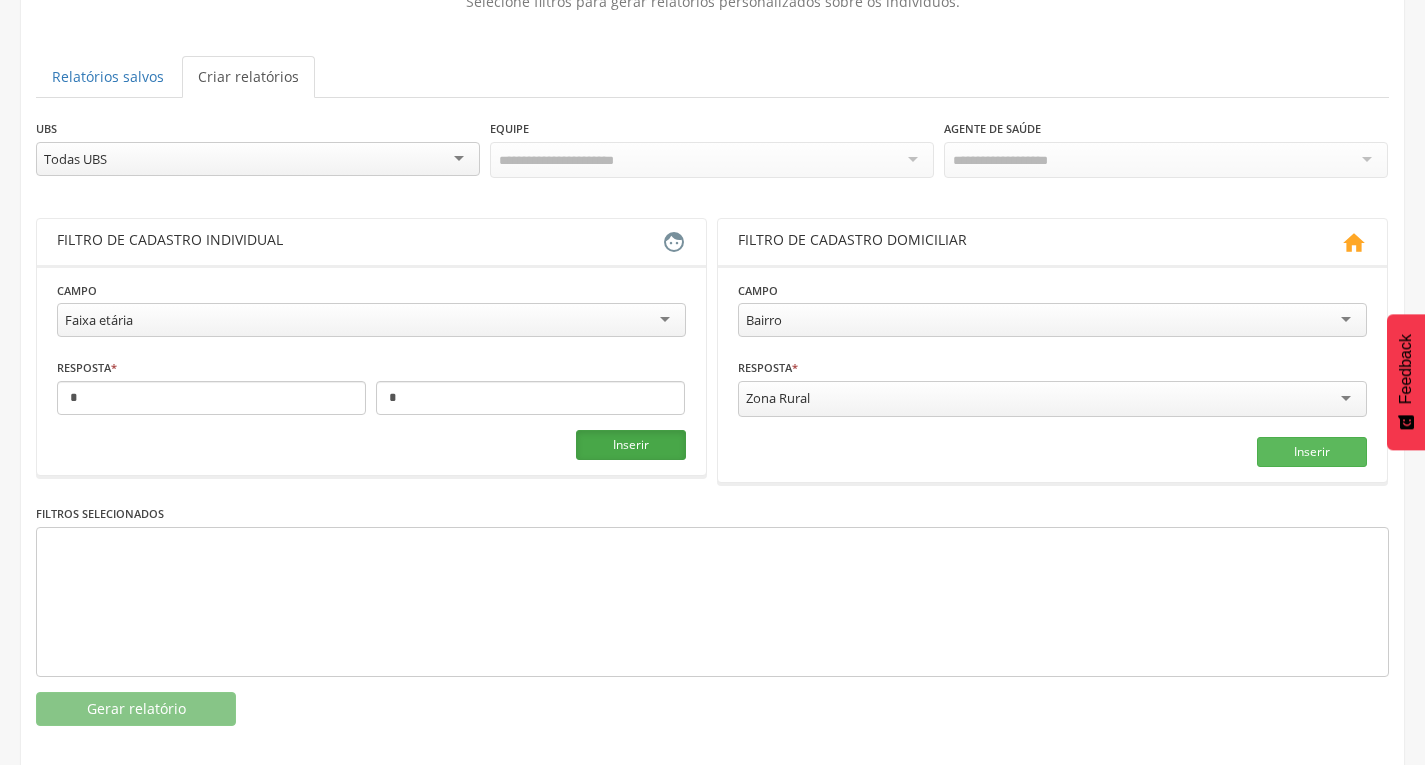 click on "Inserir" at bounding box center (631, 445) 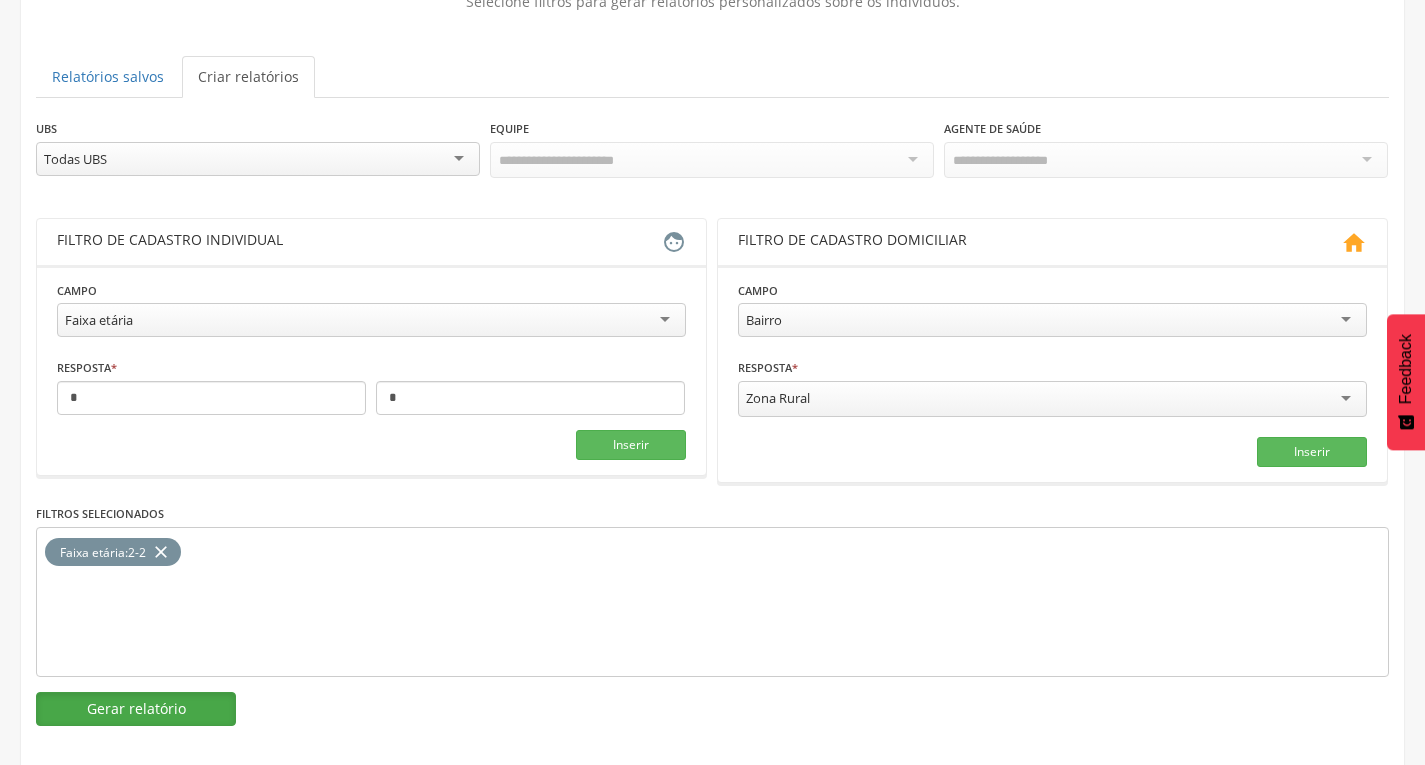 click on "Gerar relatório" at bounding box center (136, 709) 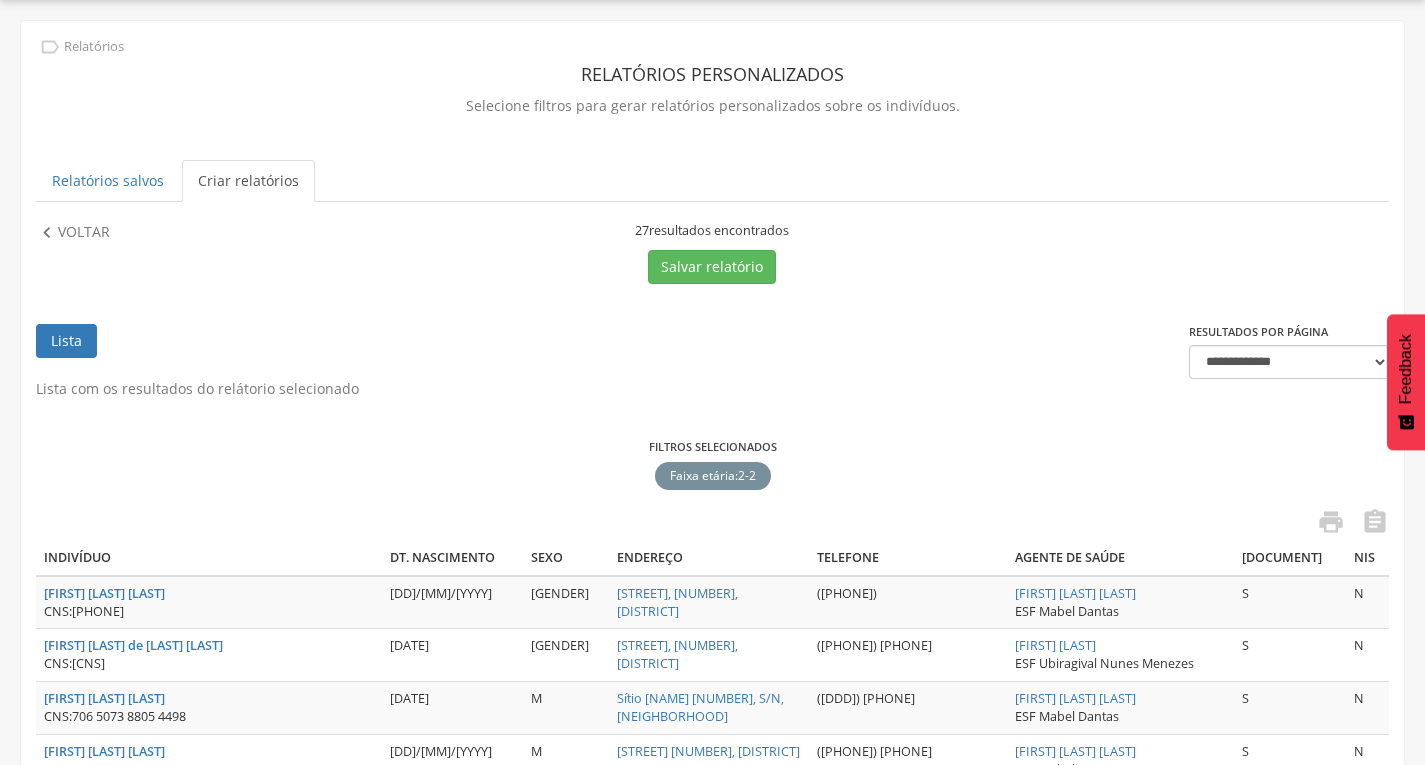 scroll, scrollTop: 164, scrollLeft: 0, axis: vertical 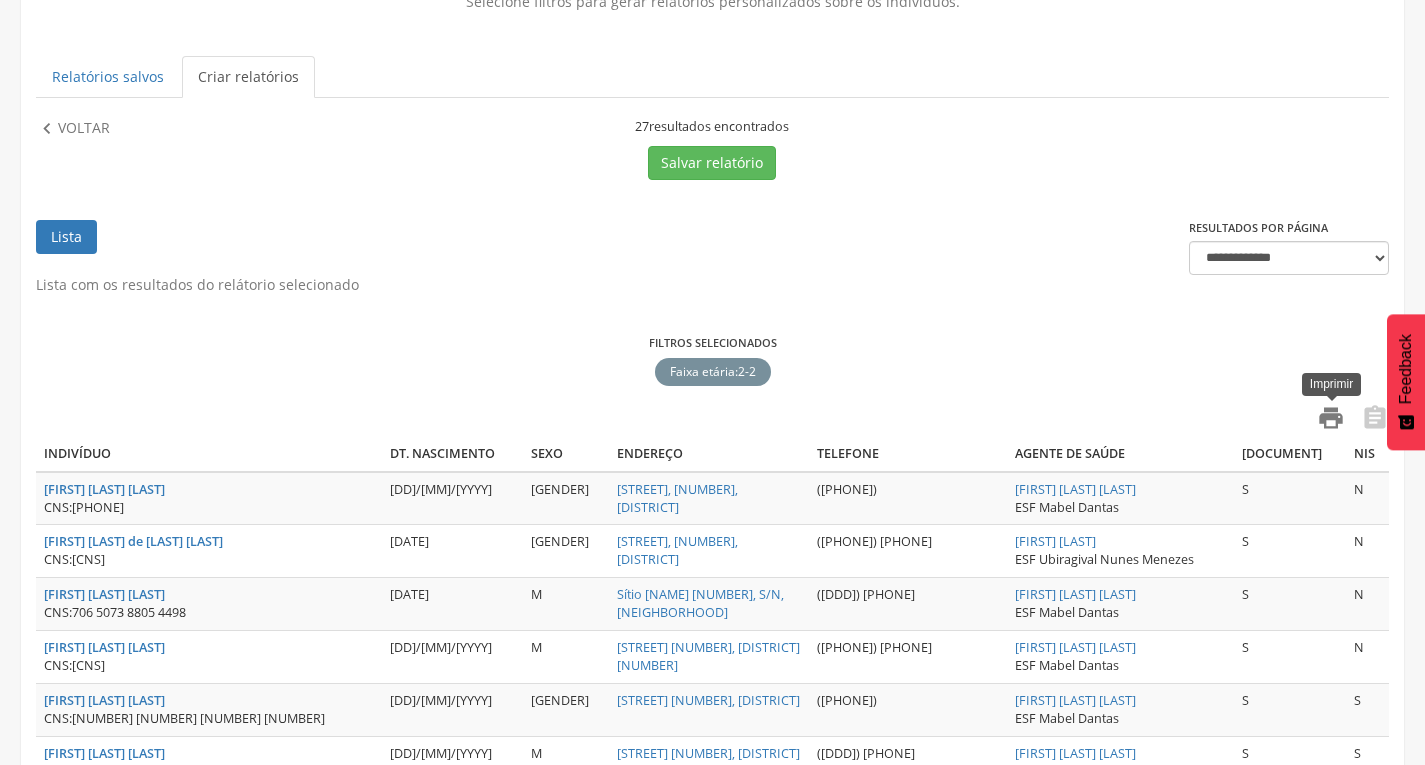 click on "[FIRST] [LAST] CNS: [CNS] [DATE] [GENDER] [STREET], [NUMBER], [DISTRICT] ([PHONE]) [LAST] ESF [NAME] S N [FIRST] [LAST] CNS: [CNS] [DATE] [GENDER] [STREET], S/N, [DISTRICT] ([PHONE]) [LAST] ESF [NAME] S N [FIRST] [LAST] CNS: [CNS] [DATE] [GENDER] [STREET] [NUMBER], S/N, [DISTRICT] ([PHONE]) [LAST] ESF [NAME] S N [FIRST] [LAST] CNS: [CNS] [DATE] [GENDER] ([PHONE]) S N" at bounding box center [712, 1144] 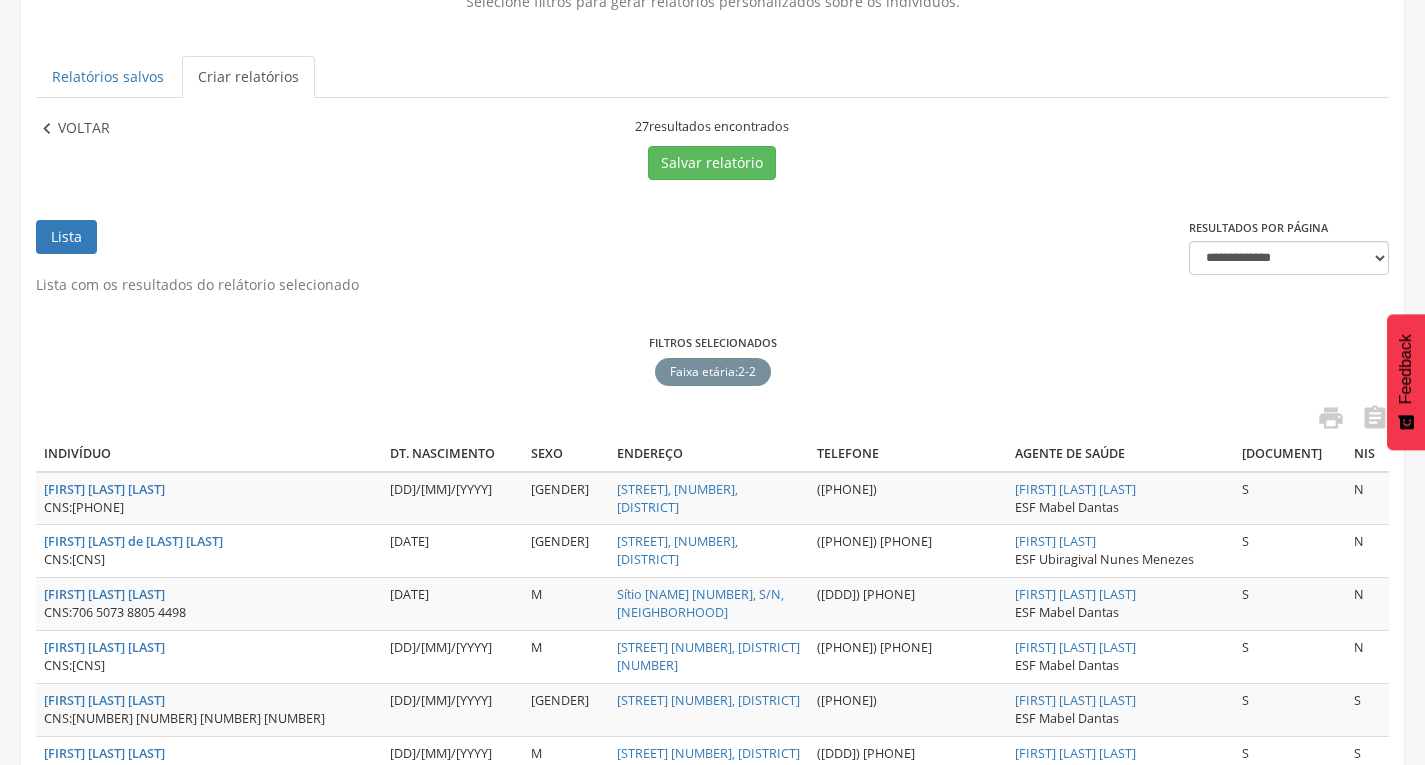 click on "Voltar" at bounding box center [84, 129] 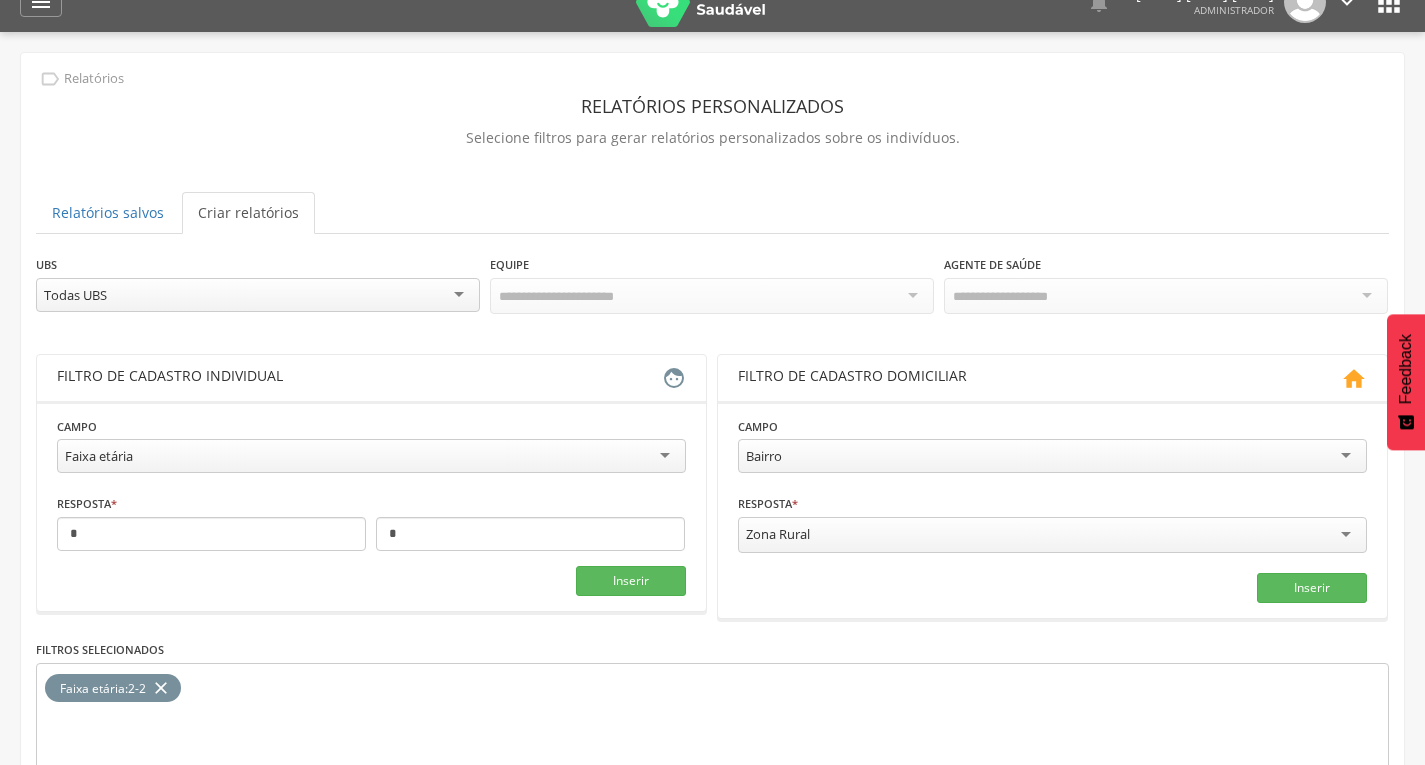 scroll, scrollTop: 9, scrollLeft: 0, axis: vertical 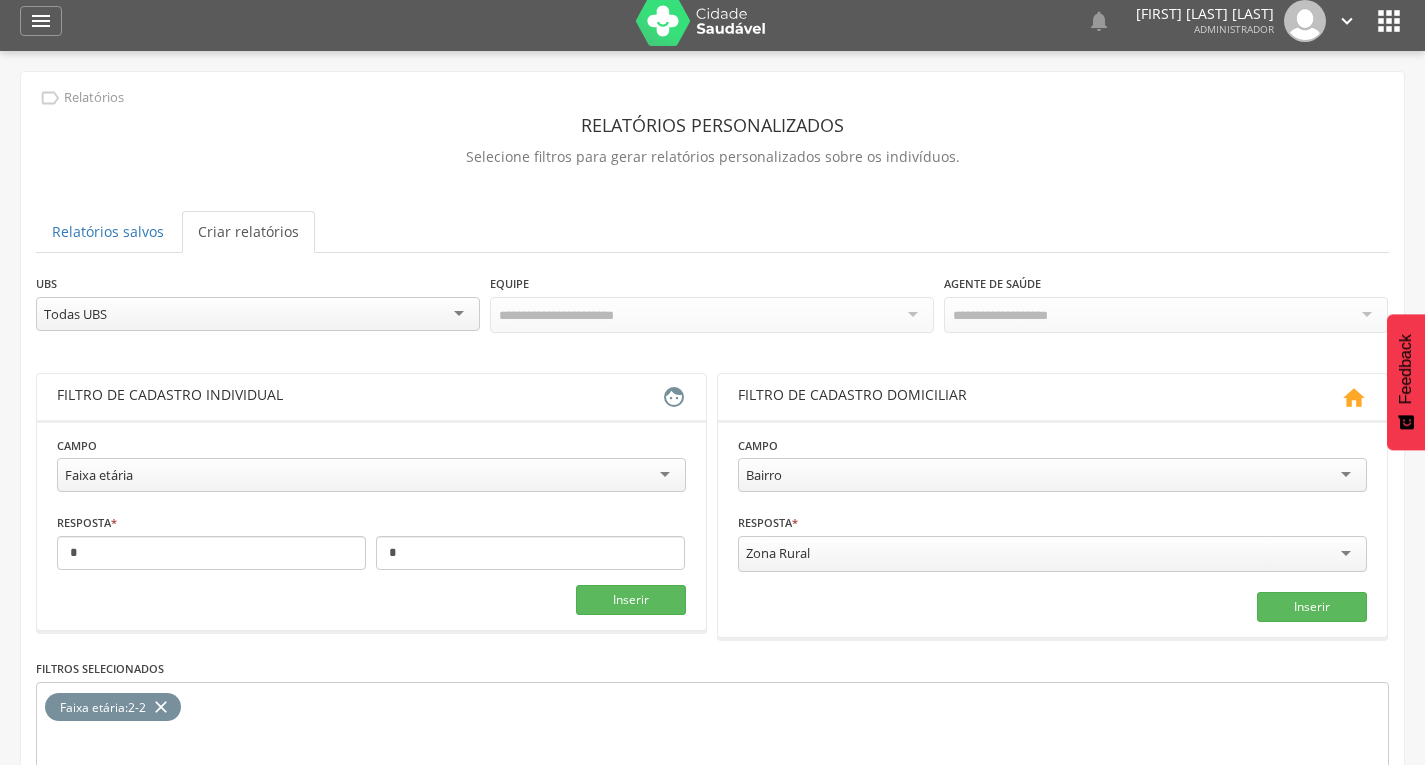 click on "" at bounding box center [1389, 21] 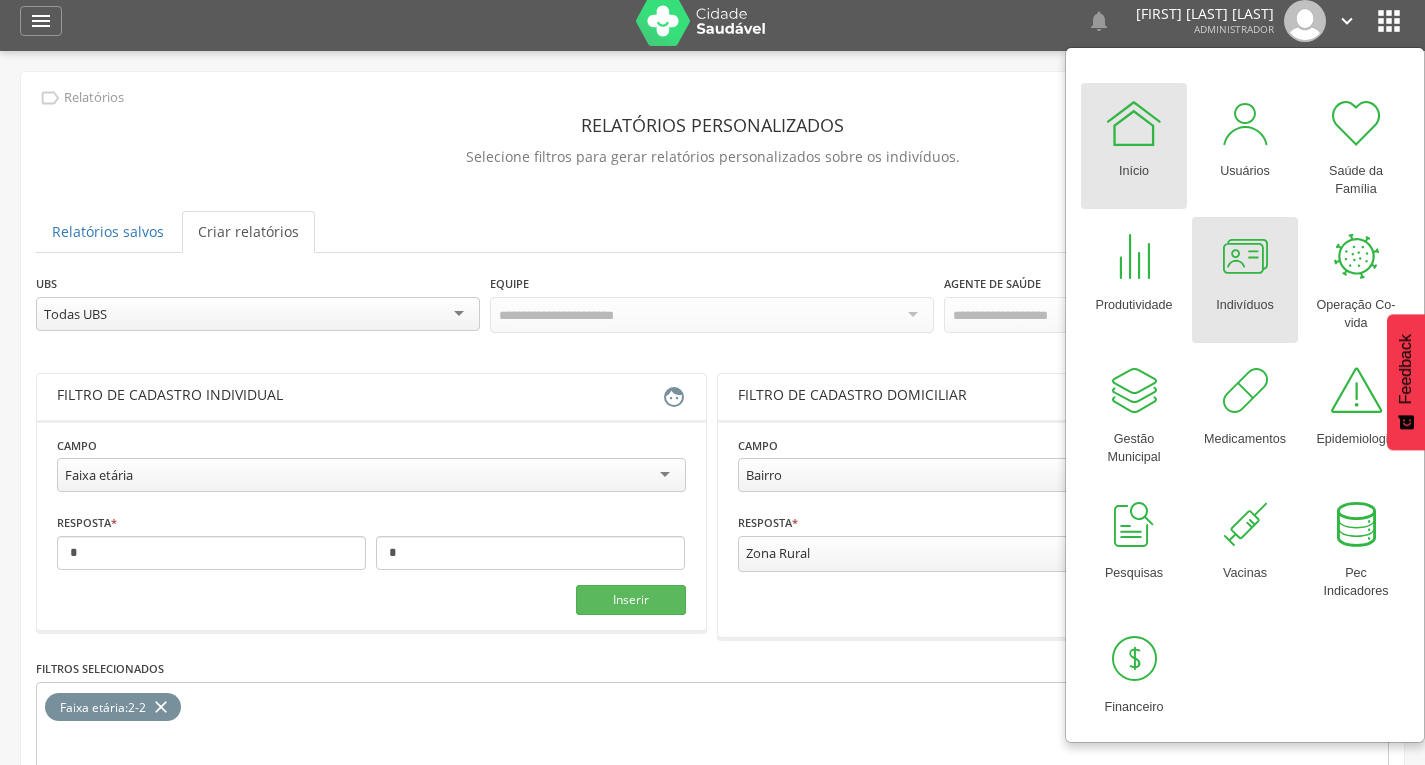 click at bounding box center [1245, 257] 